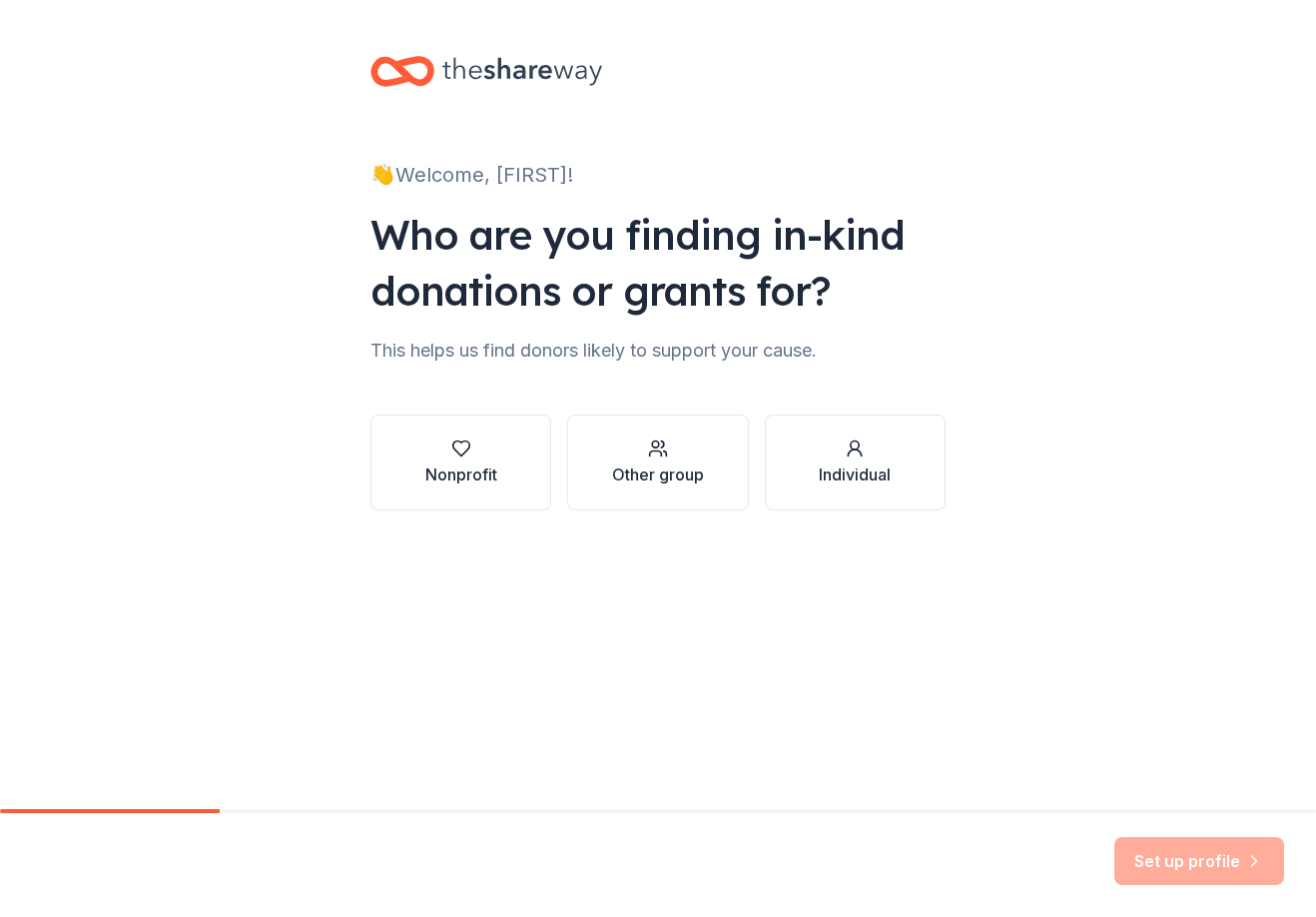 scroll, scrollTop: 0, scrollLeft: 0, axis: both 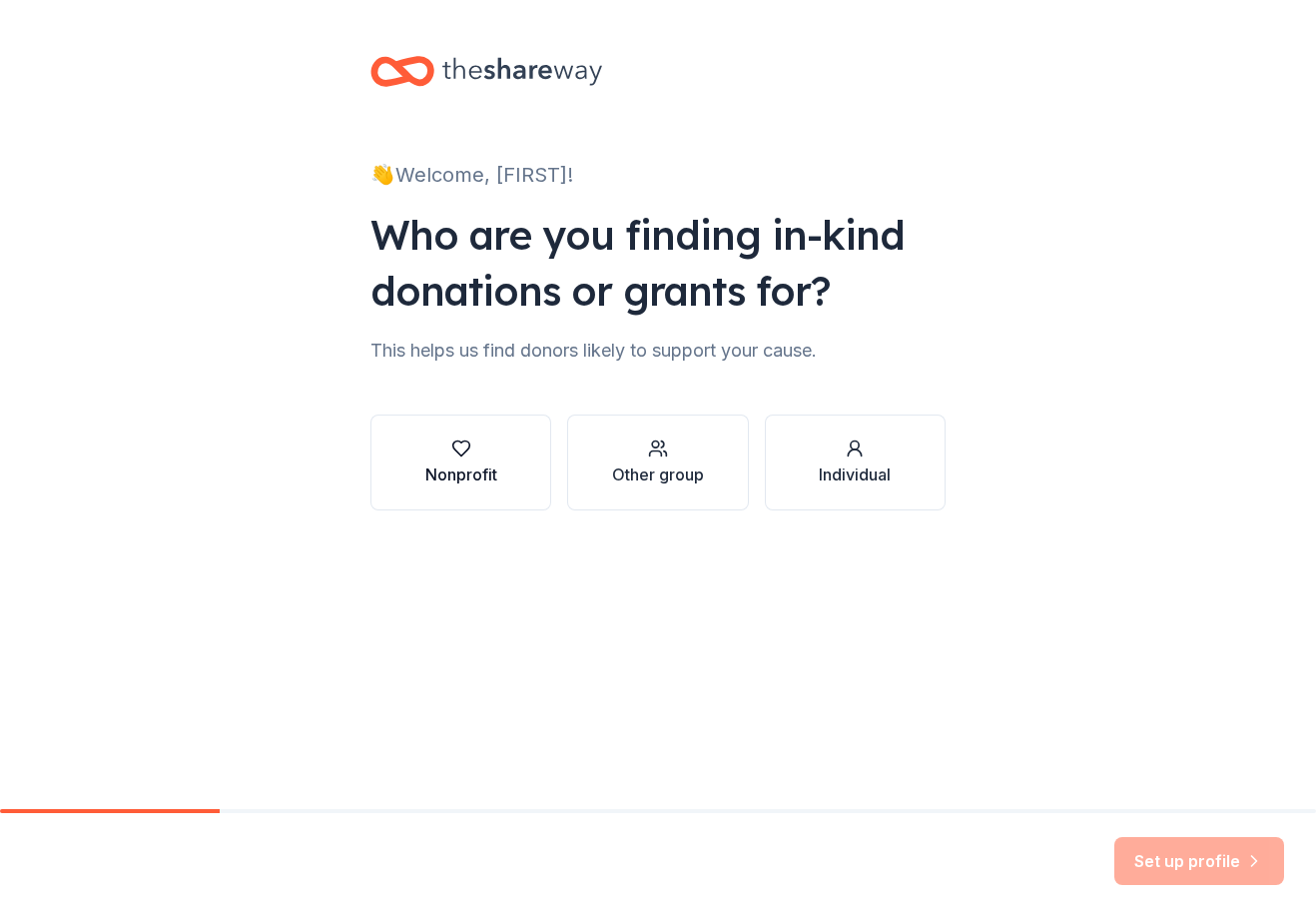 click 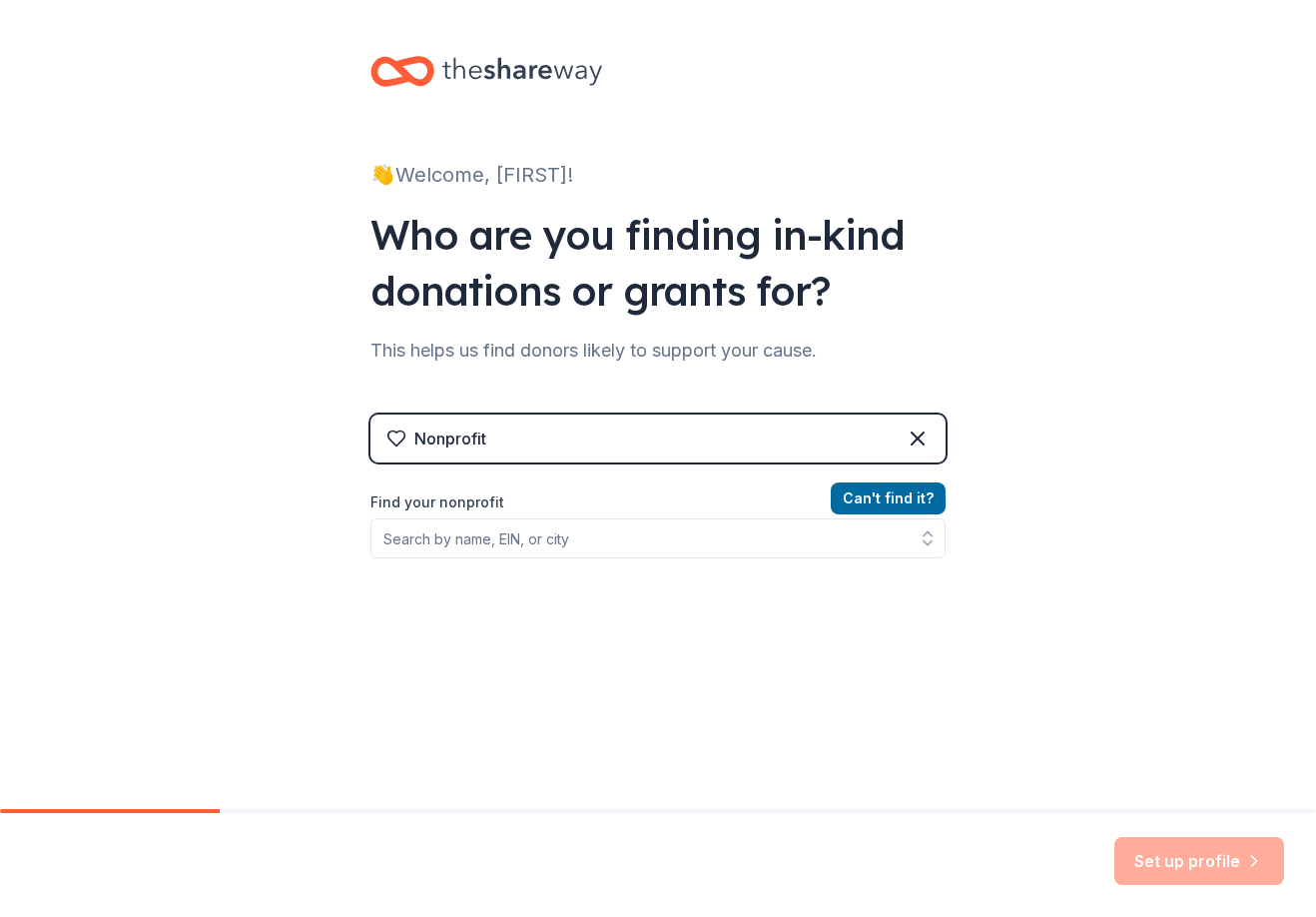 click on "Nonprofit" at bounding box center (658, 439) 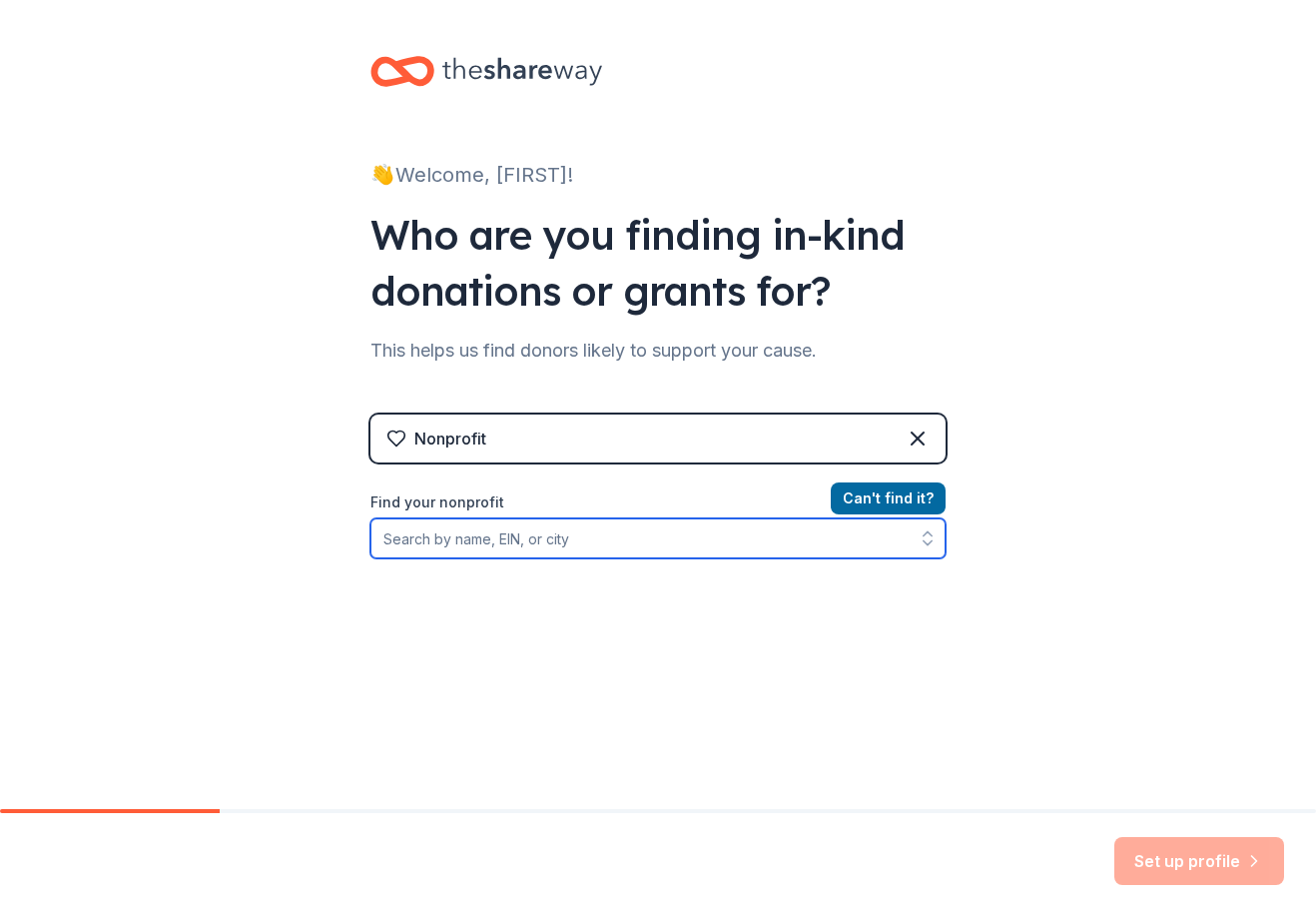 click on "Find your nonprofit" at bounding box center [658, 538] 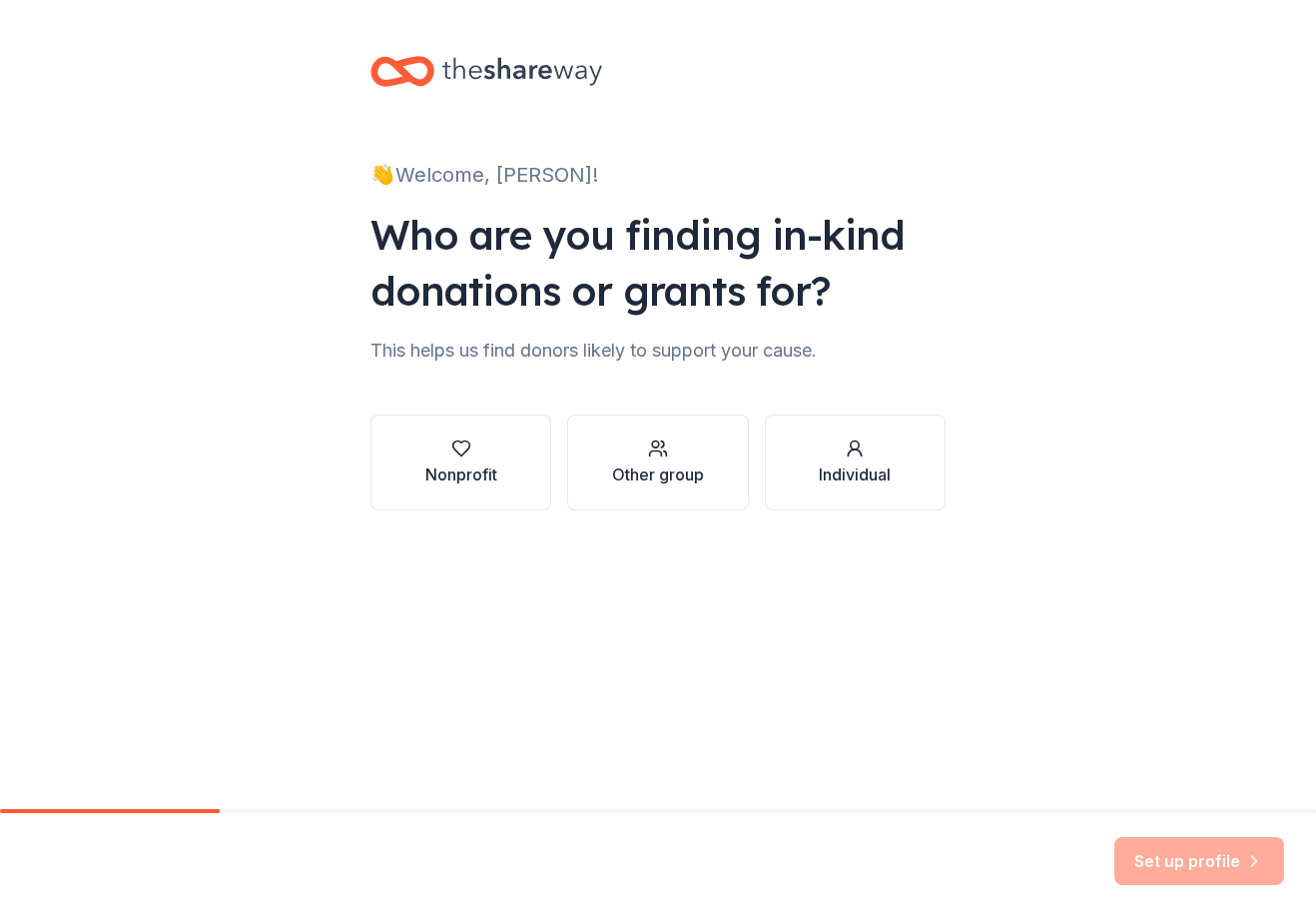 scroll, scrollTop: 0, scrollLeft: 0, axis: both 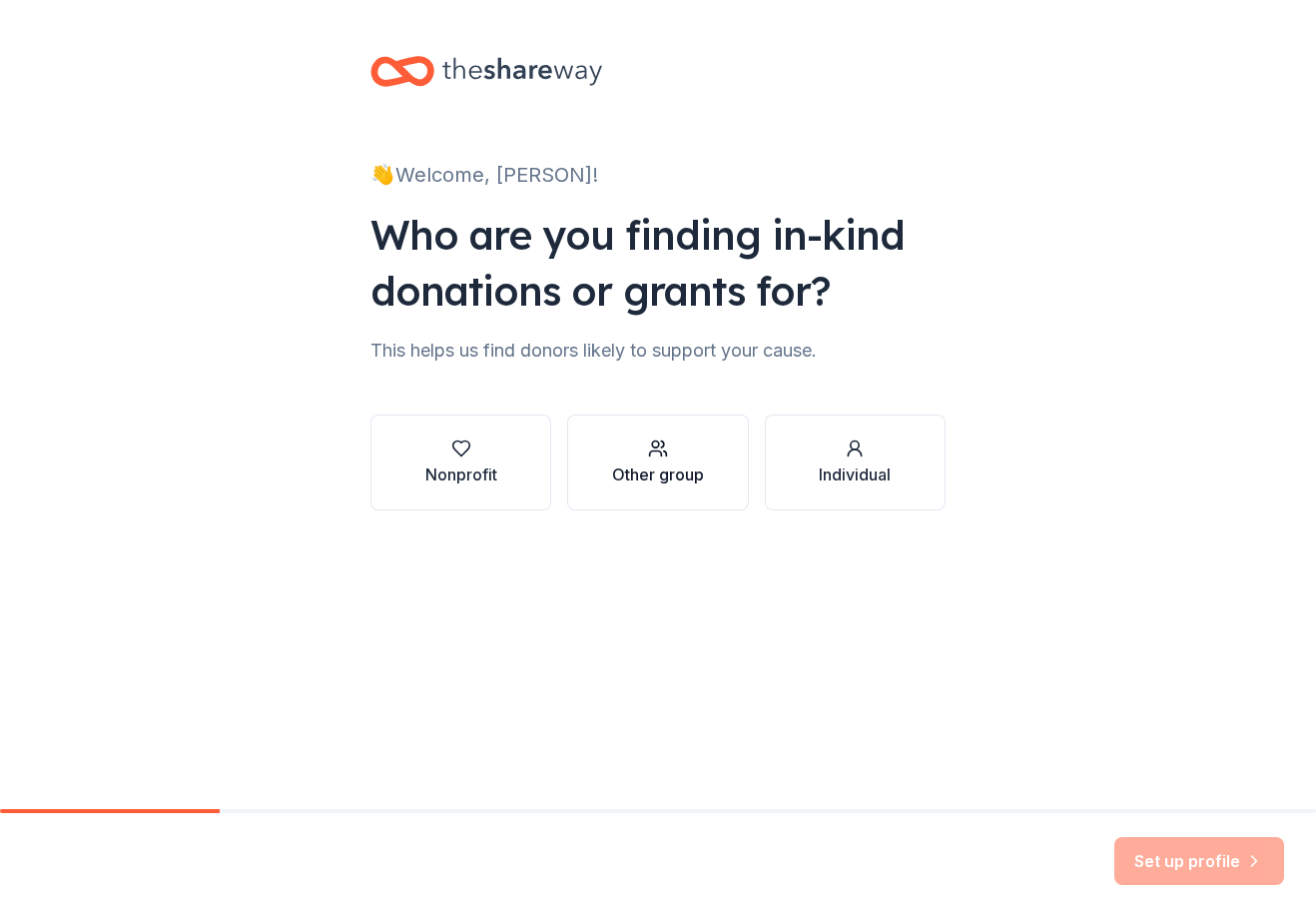 click on "Other group" at bounding box center [658, 462] 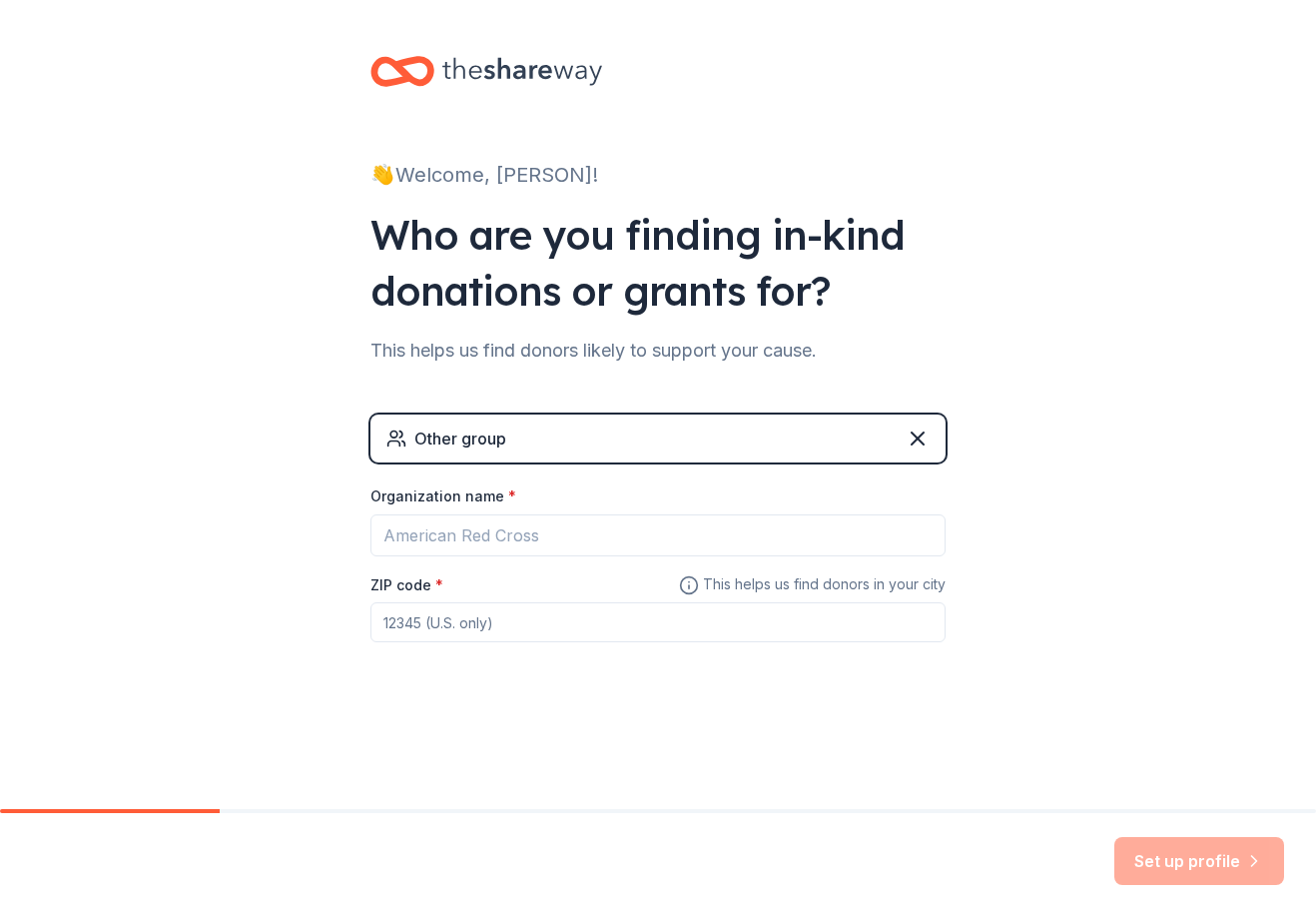 click on "Other group" at bounding box center [460, 439] 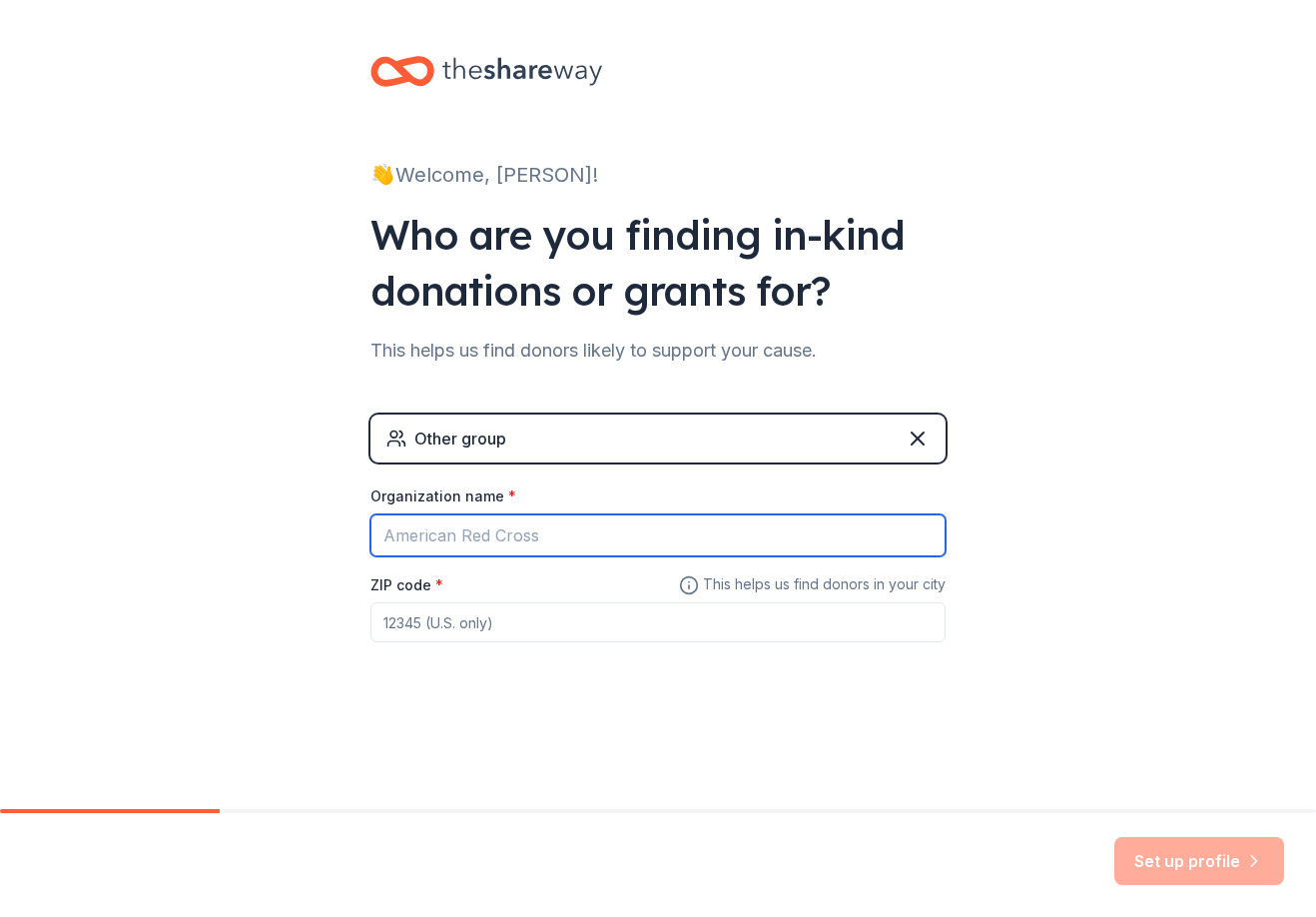 click on "Organization name *" at bounding box center [658, 535] 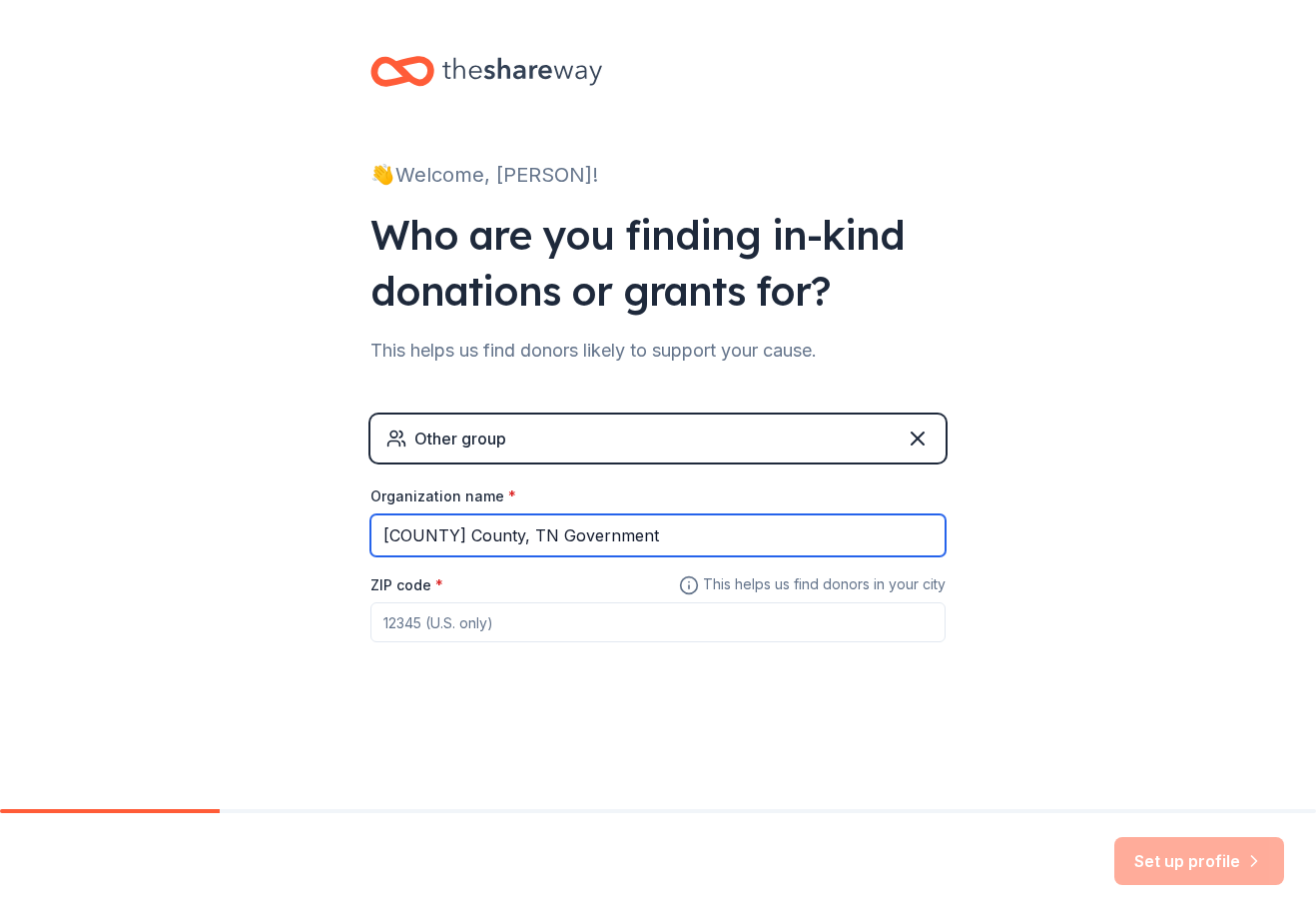 type on "[COUNTY] County, TN Government" 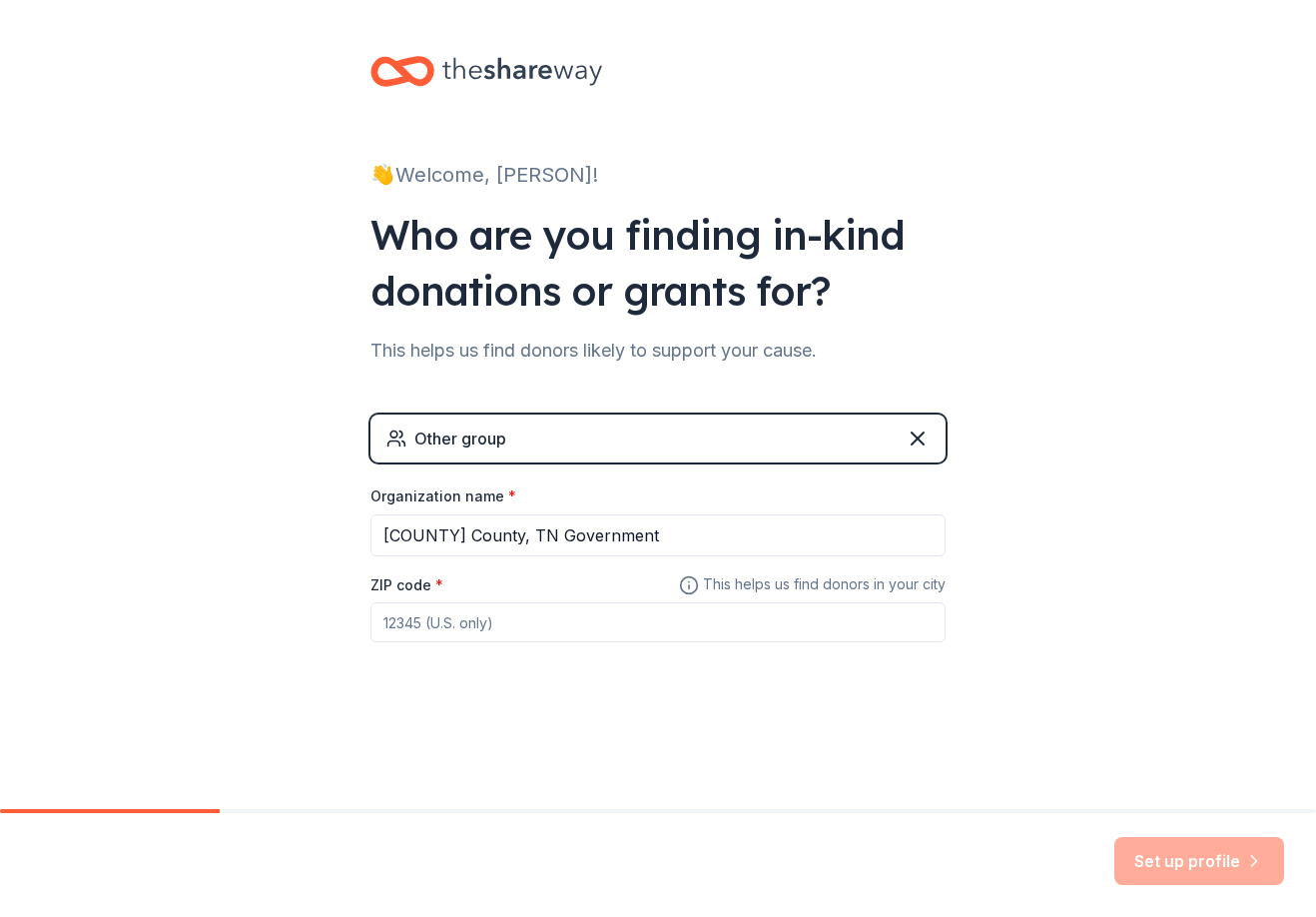 click on "ZIP code *" at bounding box center (658, 622) 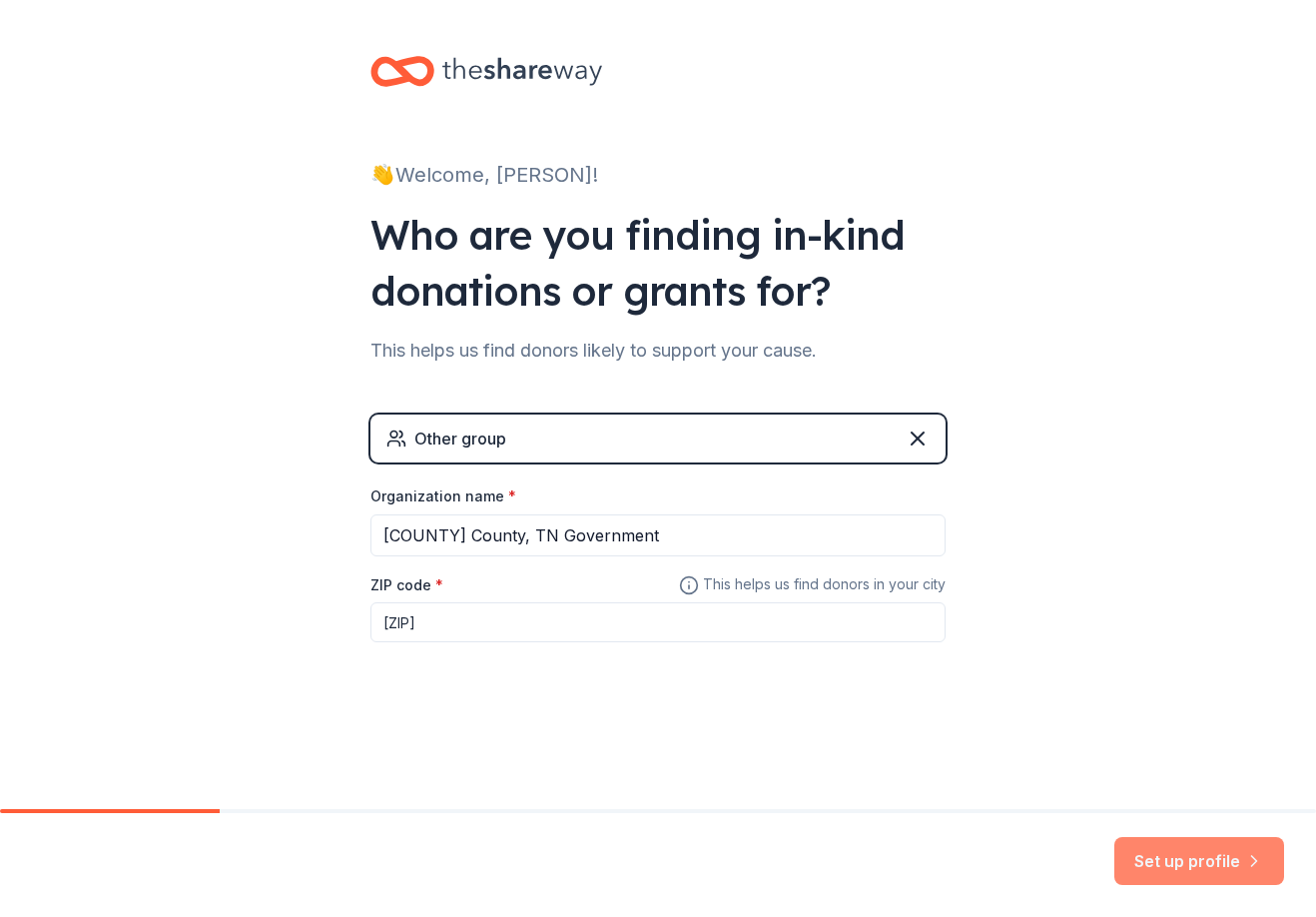 click on "Set up profile" at bounding box center (1199, 861) 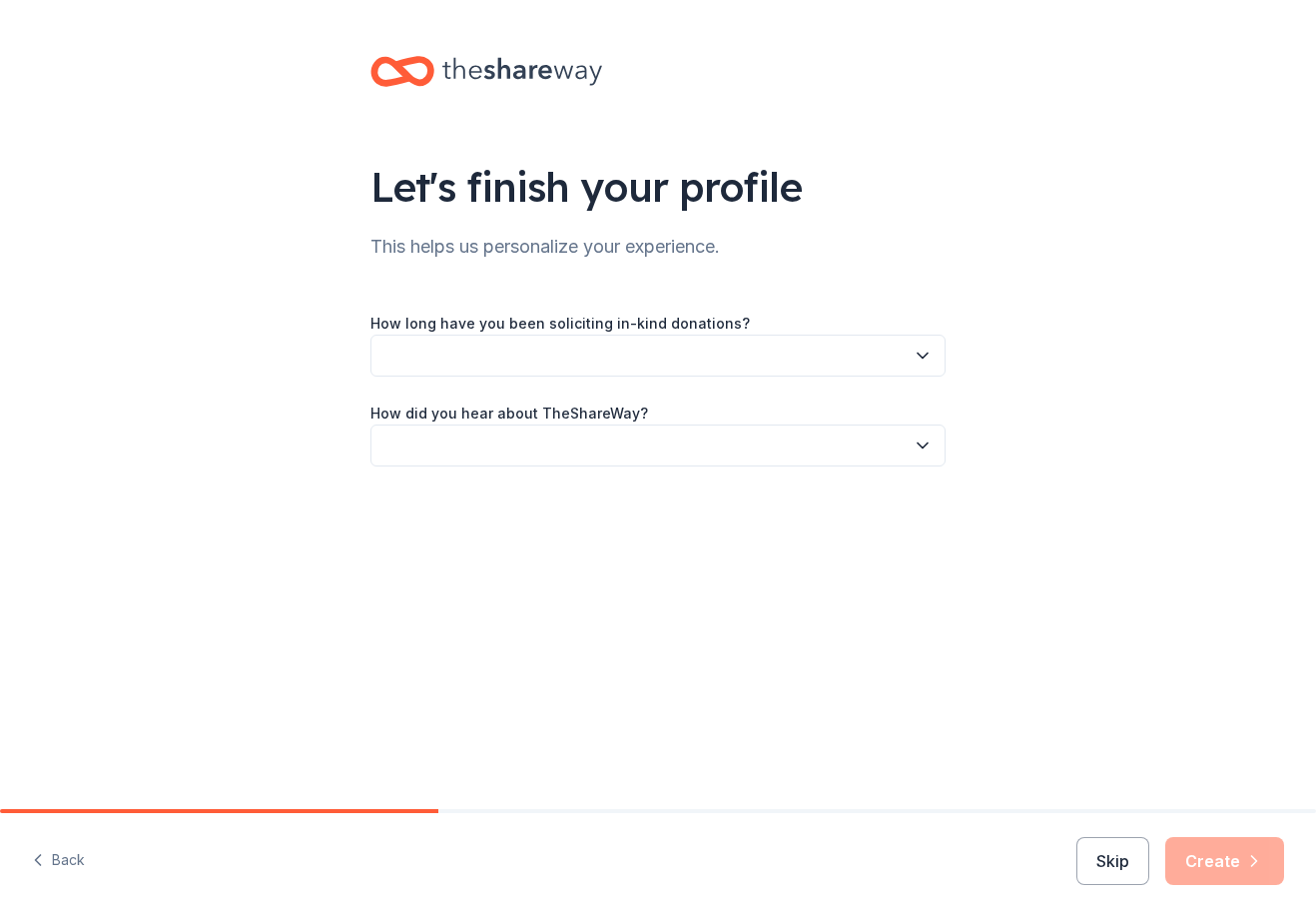 click 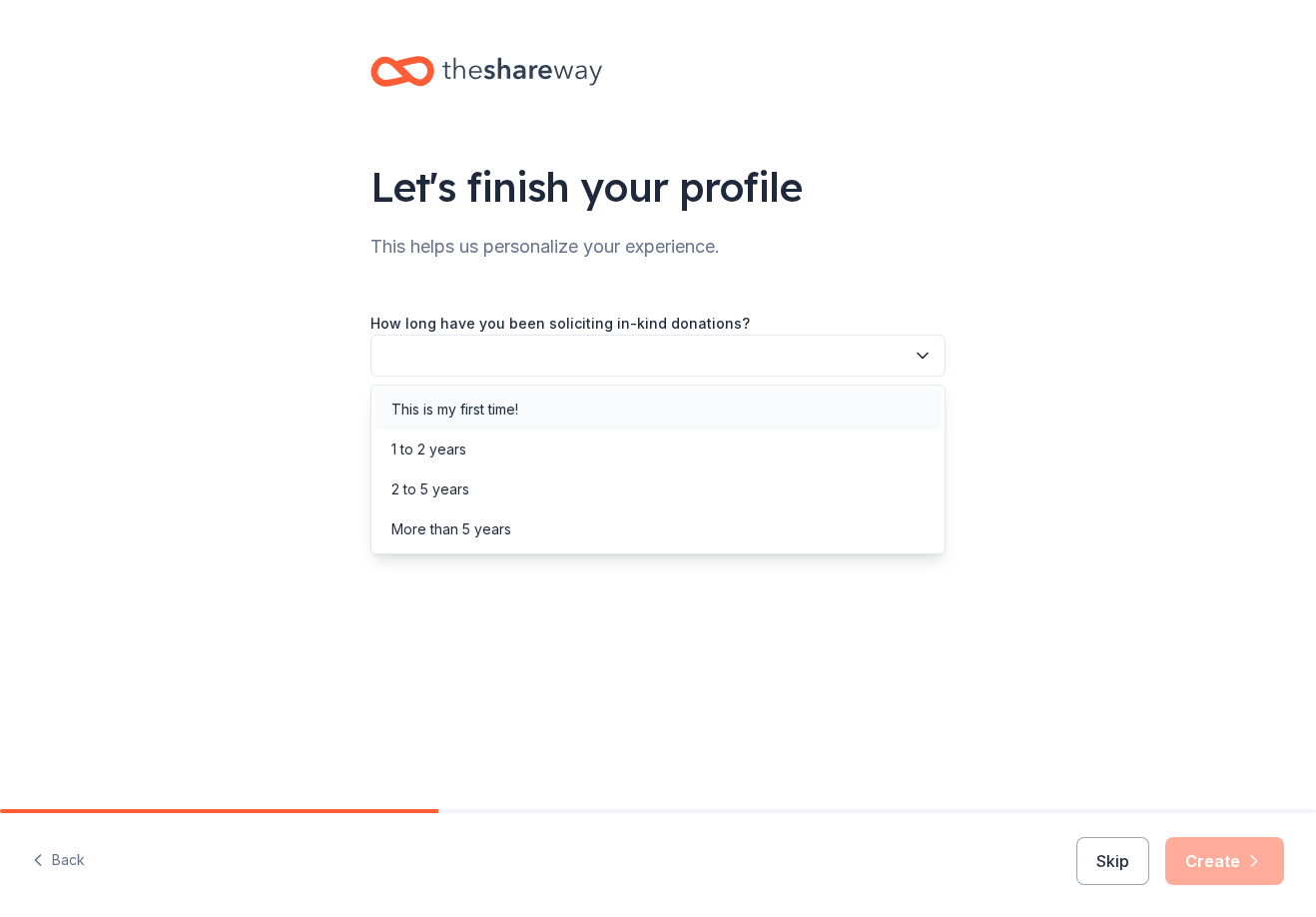 click on "This is my first time!" at bounding box center [454, 410] 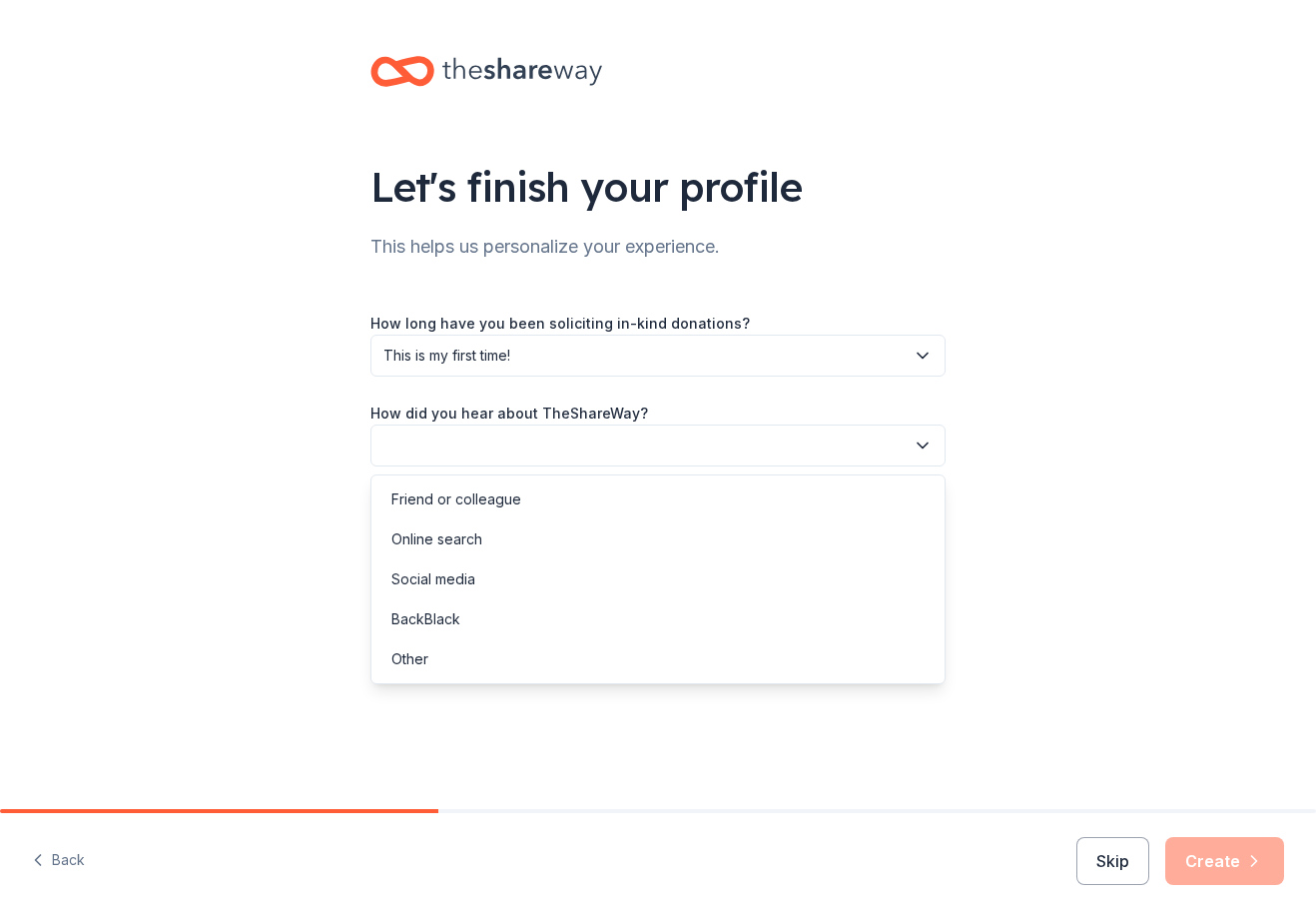 click 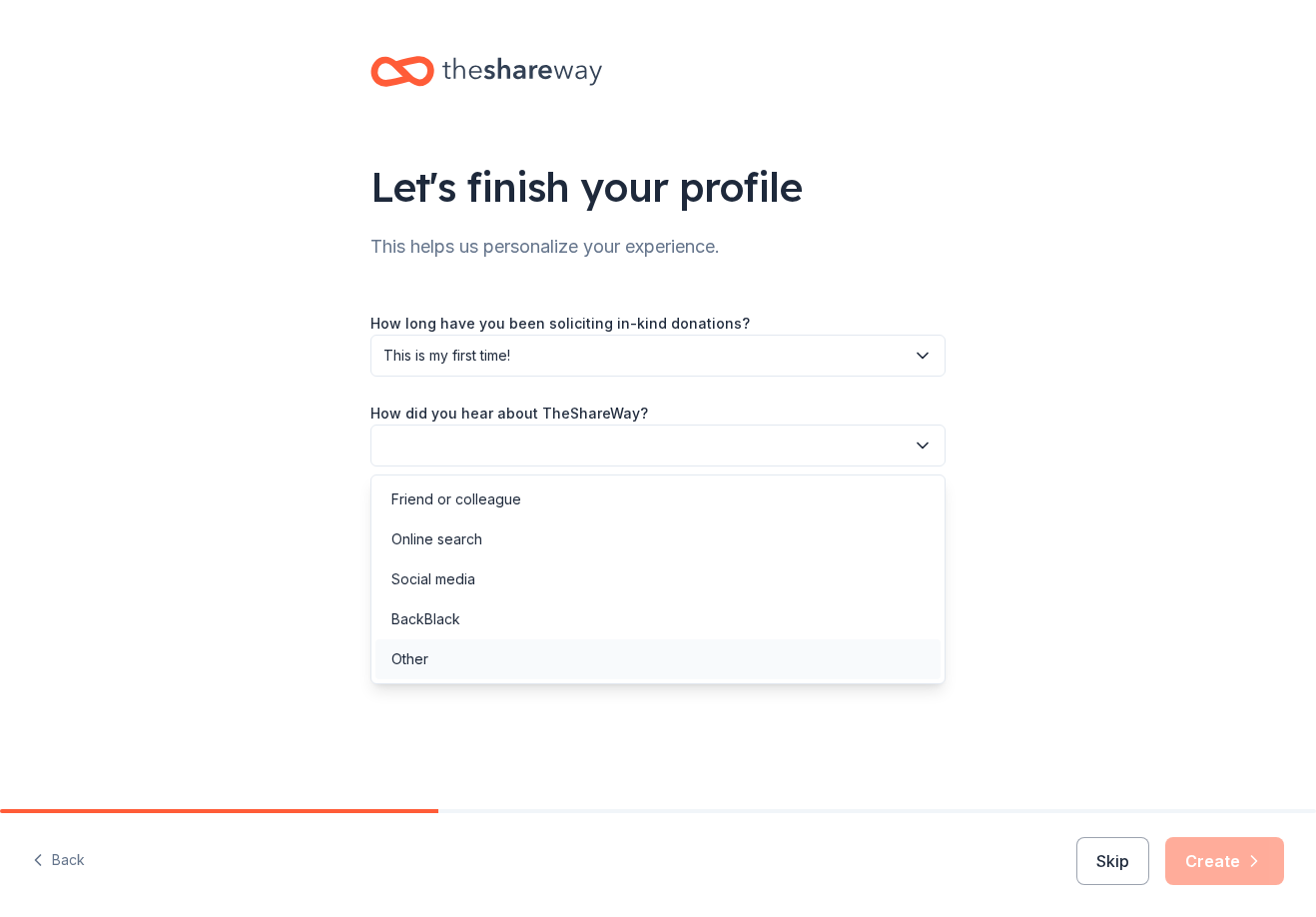 click on "Other" at bounding box center [409, 659] 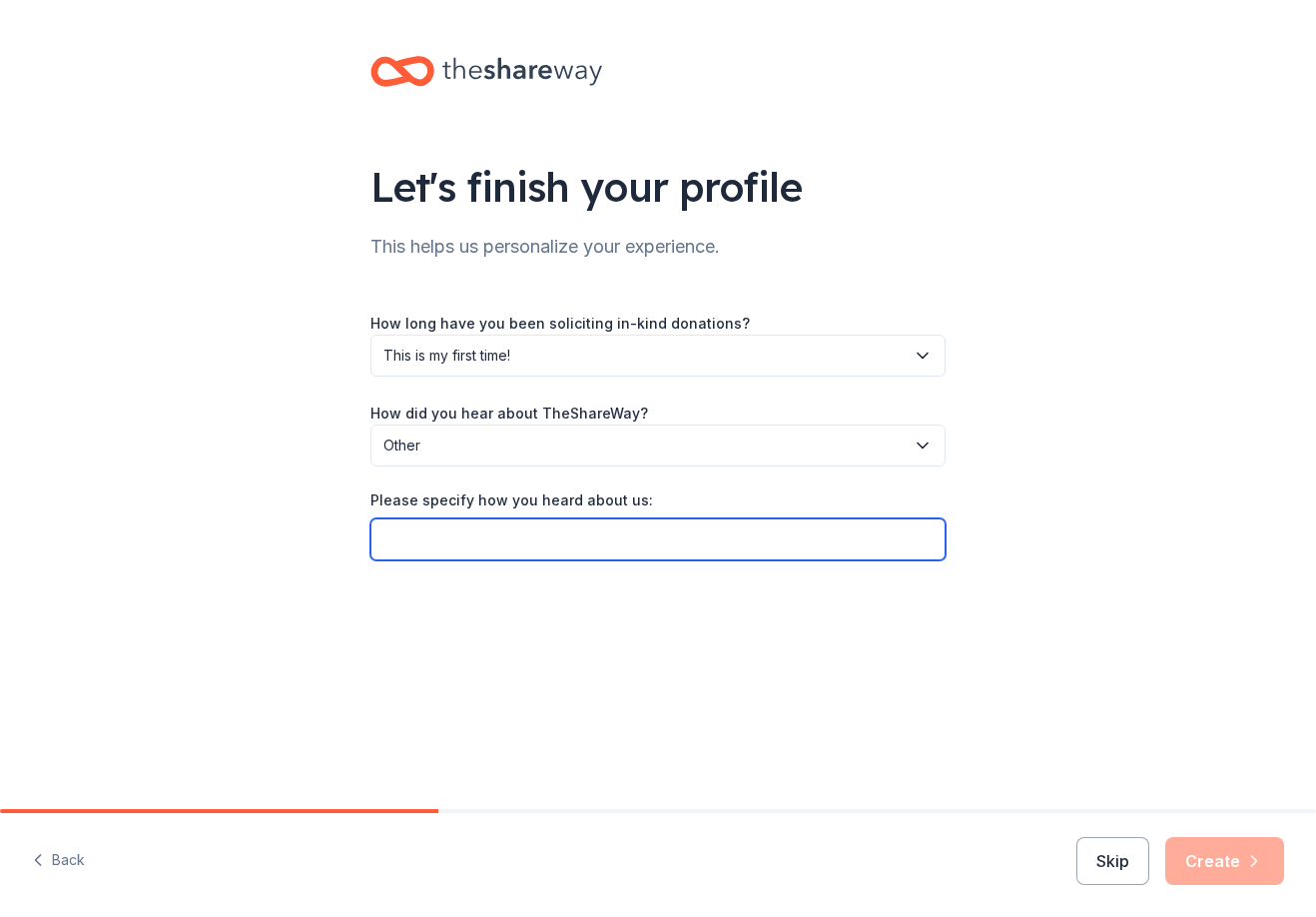 click on "Please specify how you heard about us:" at bounding box center [658, 539] 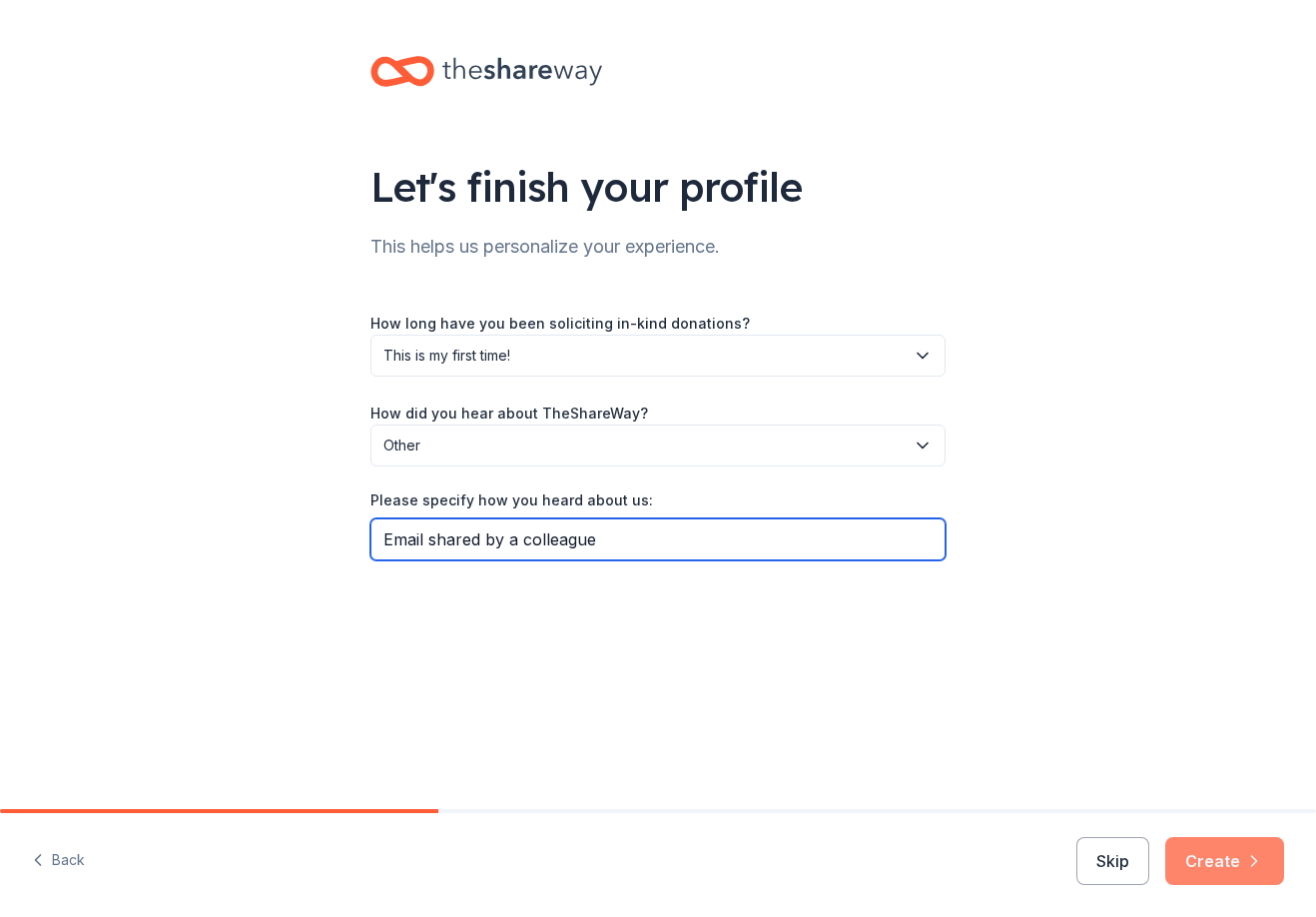 type on "Email shared by a colleague" 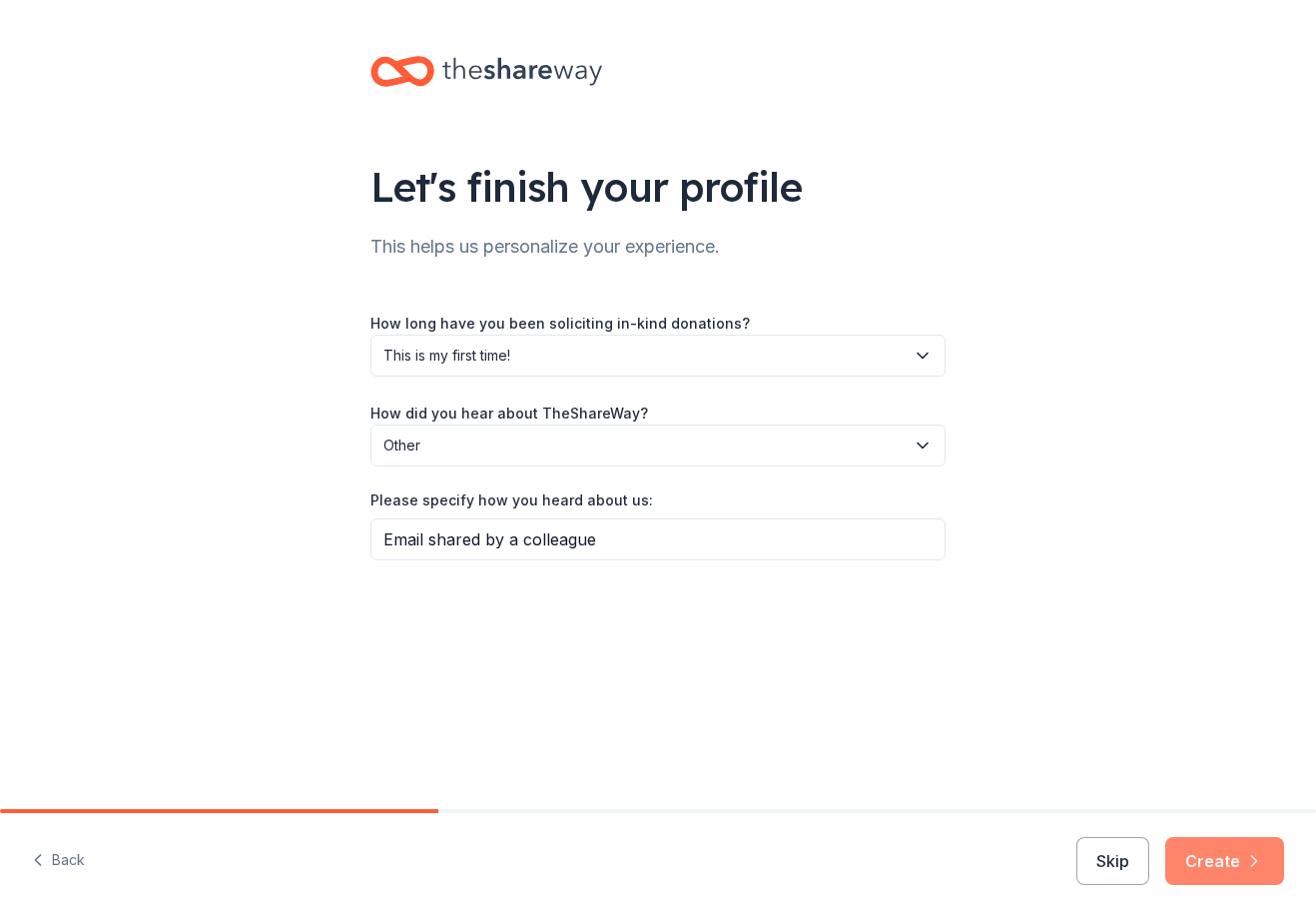 click on "Create" at bounding box center [1224, 861] 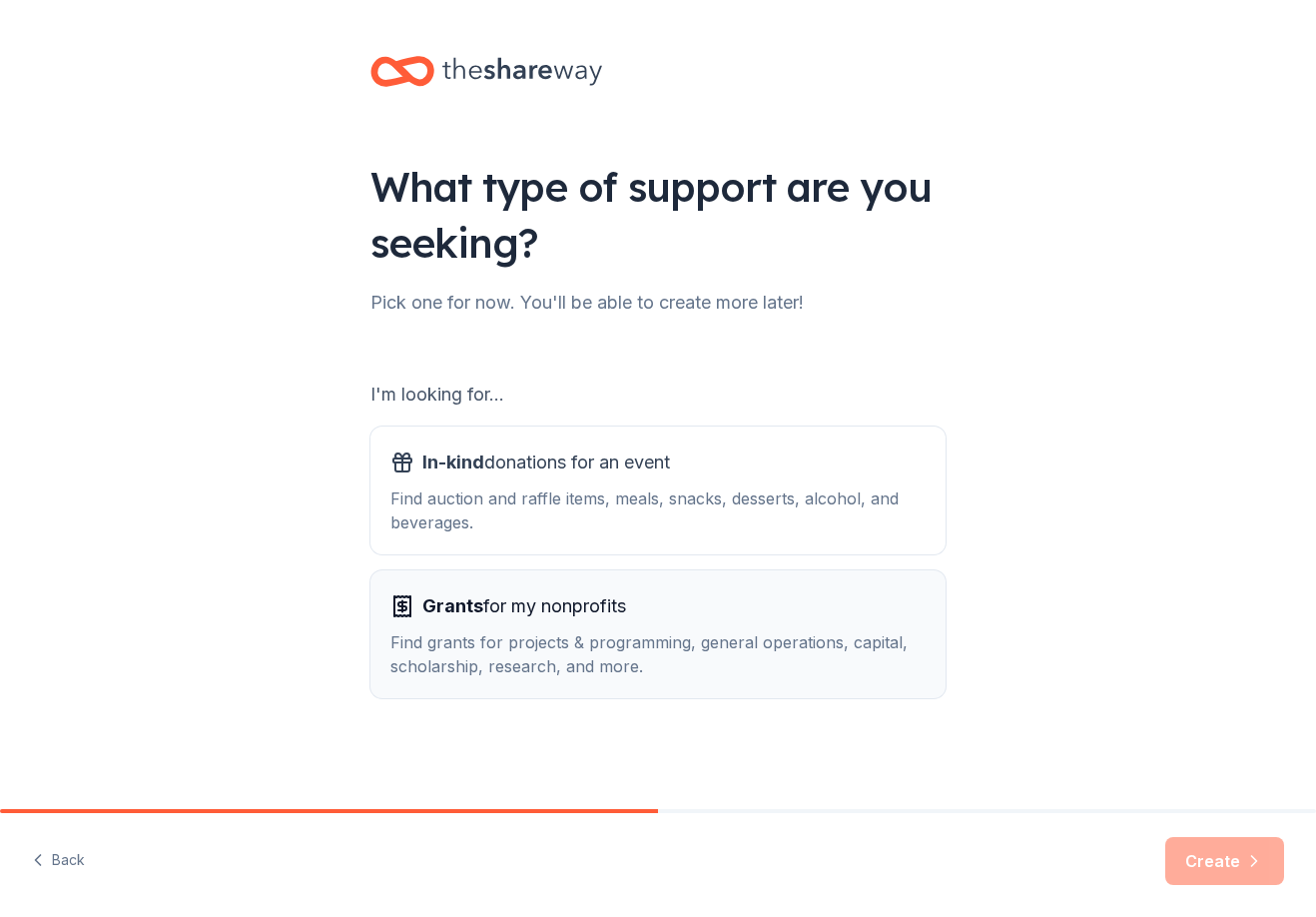 click on "Grants  for my nonprofits" at bounding box center (524, 606) 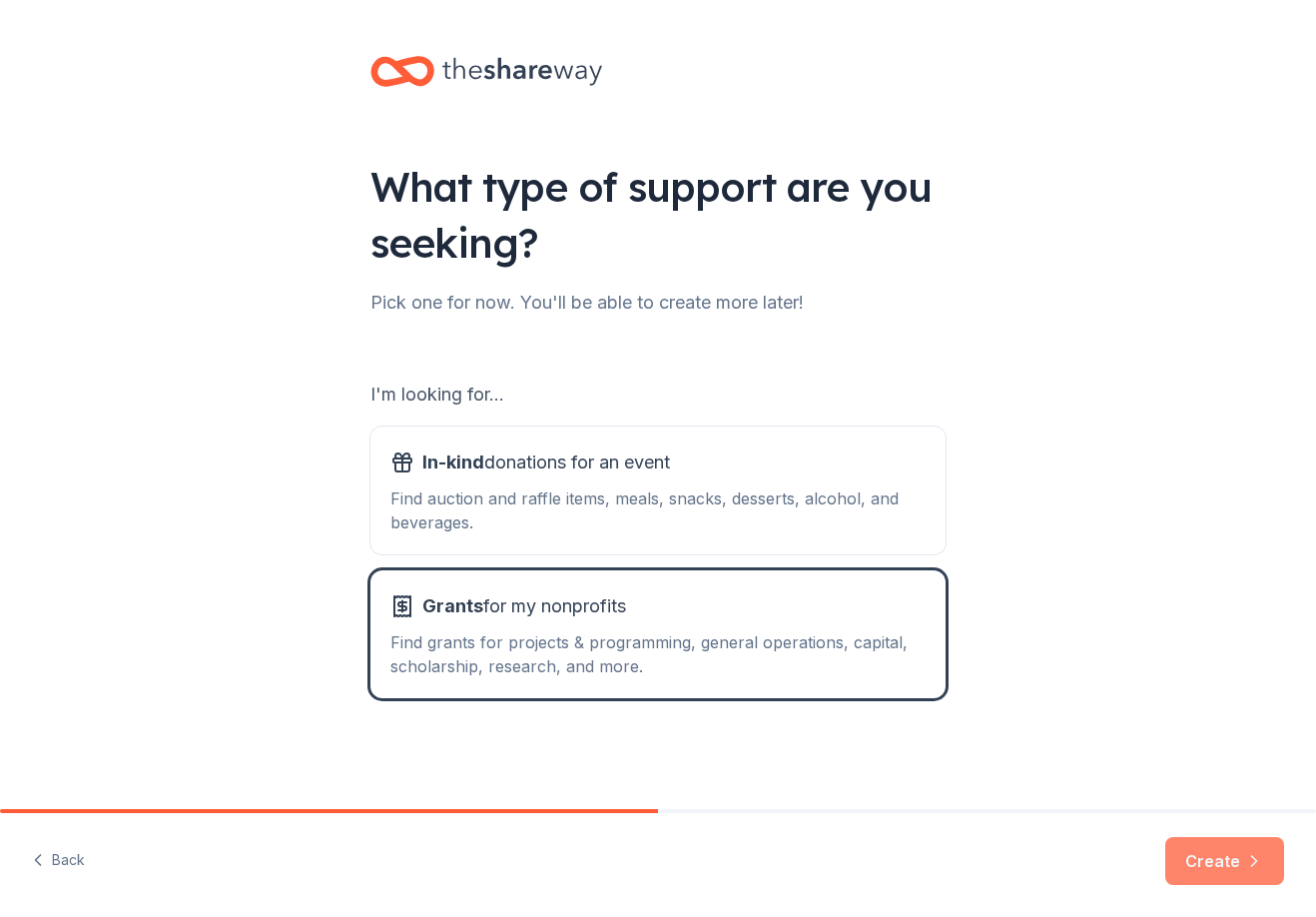 click on "Create" at bounding box center [1224, 861] 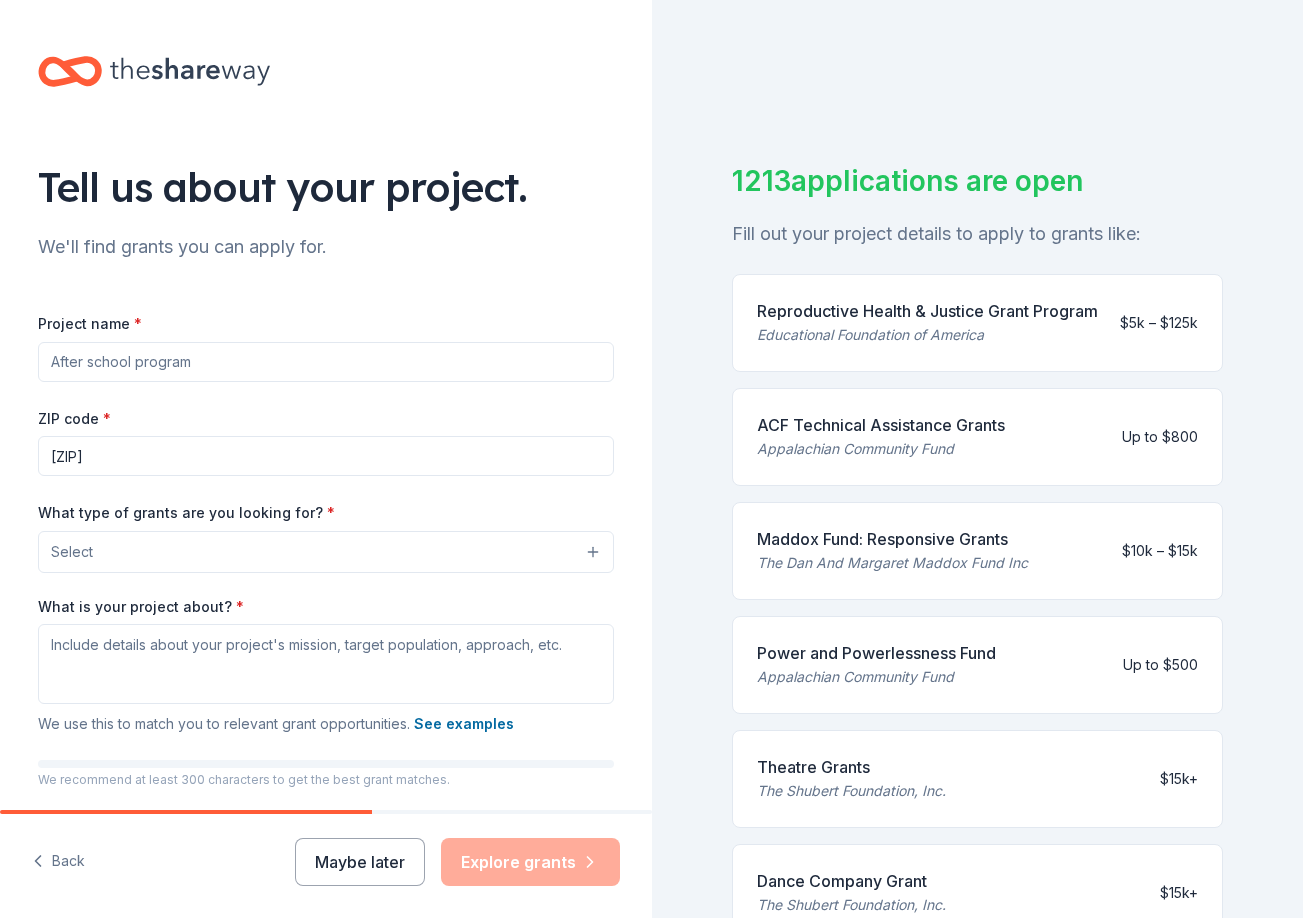 click on "Project name *" at bounding box center (326, 362) 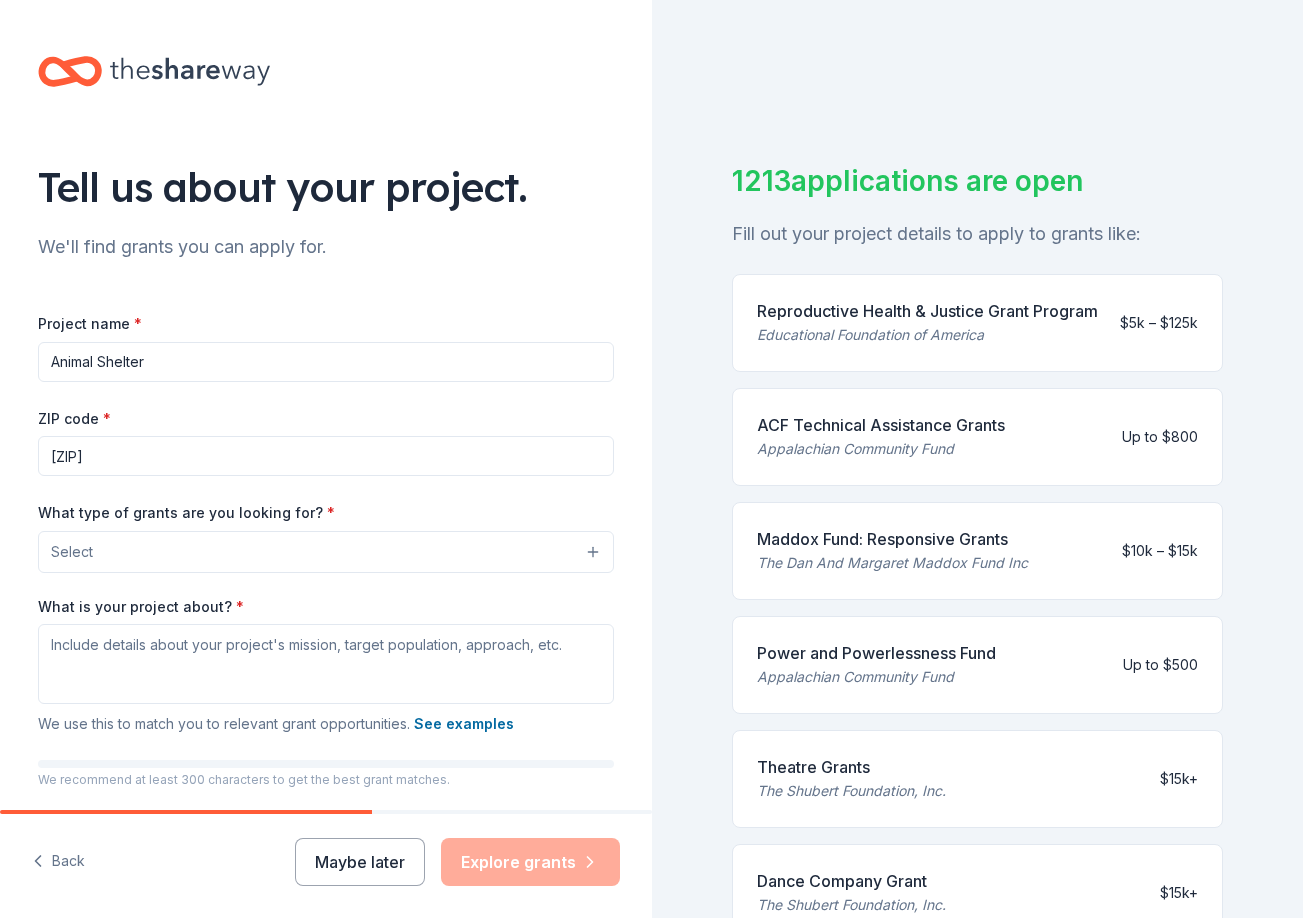 type on "Animal Shelter" 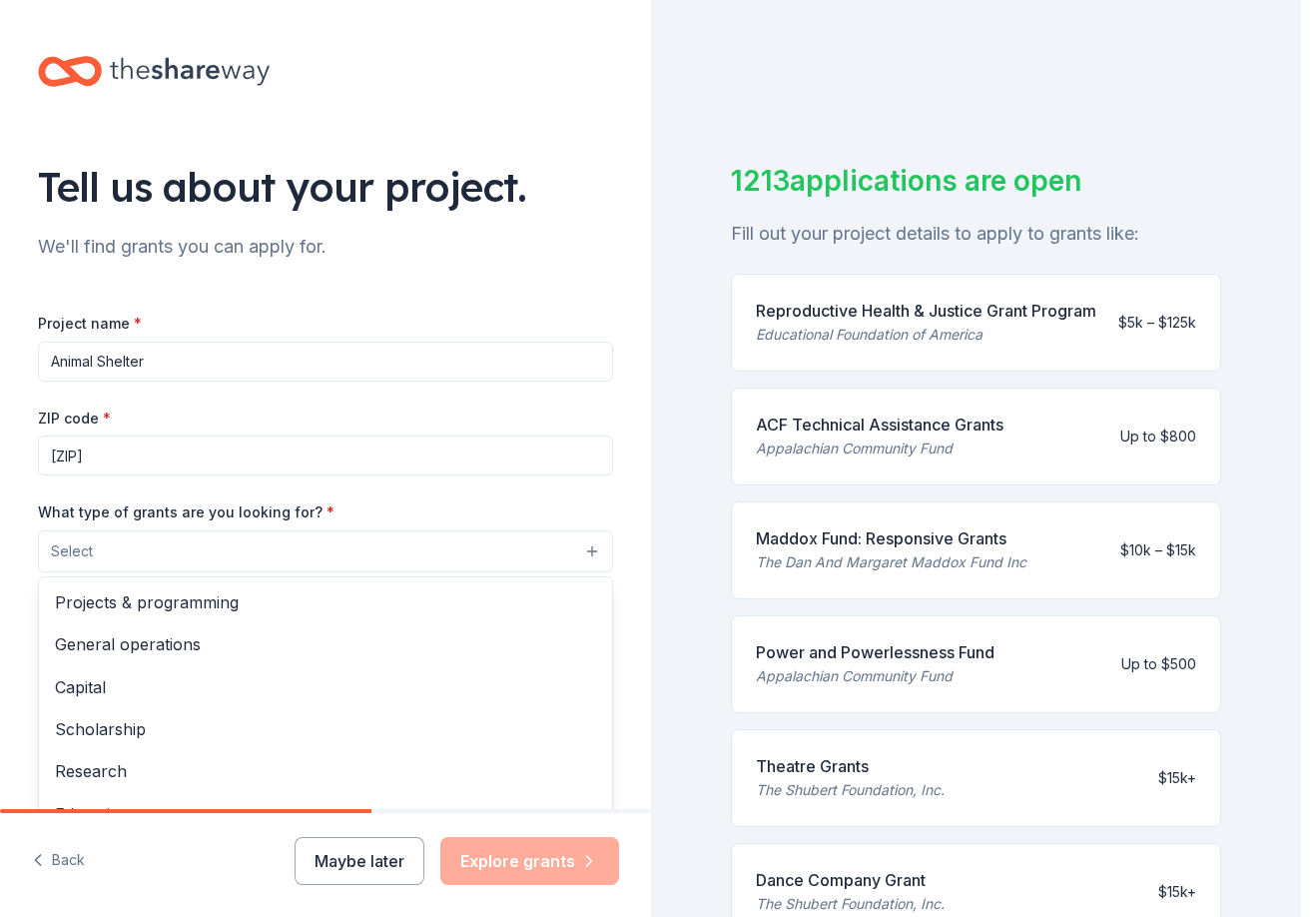 click on "Select" at bounding box center (326, 551) 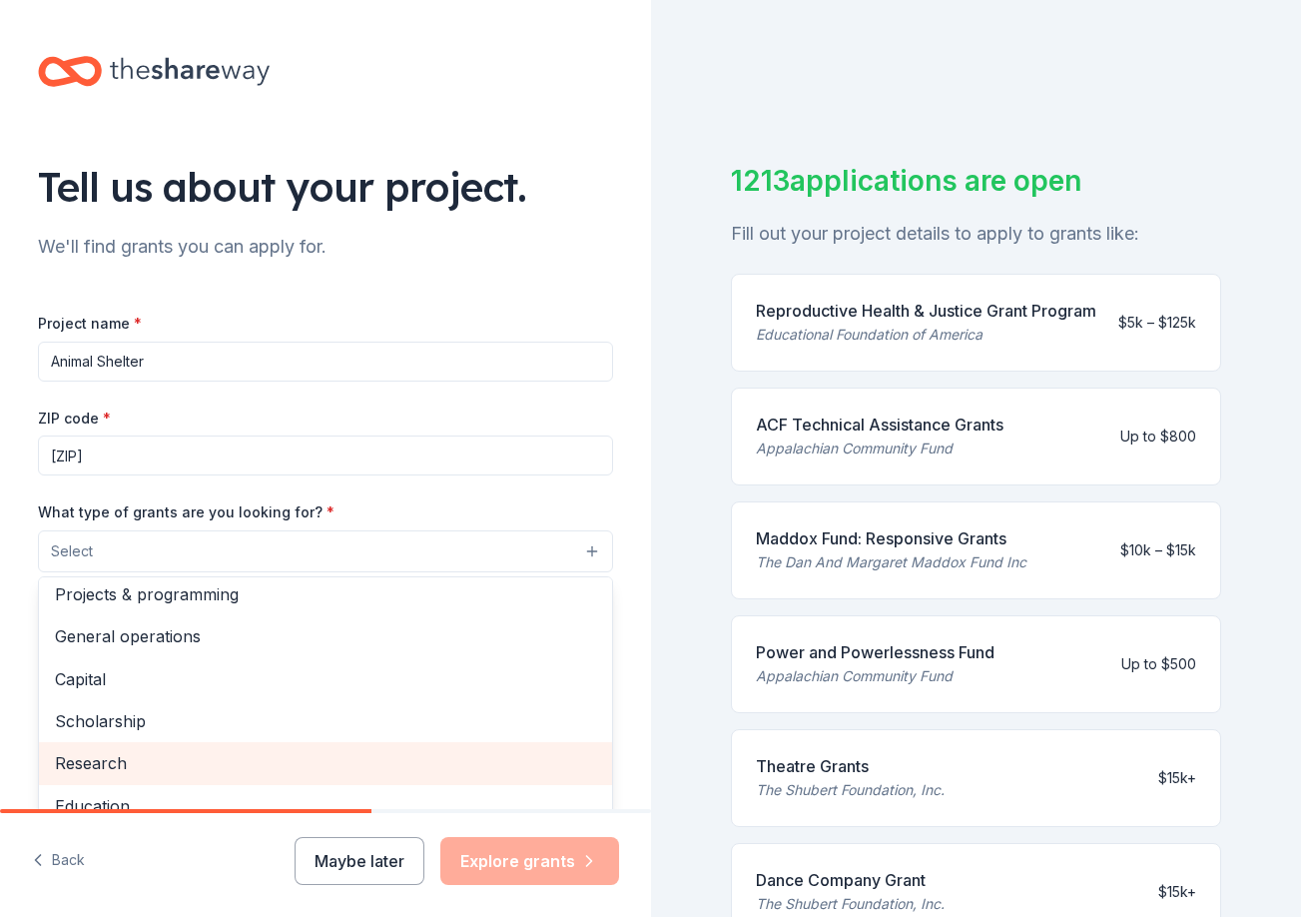 scroll, scrollTop: 0, scrollLeft: 0, axis: both 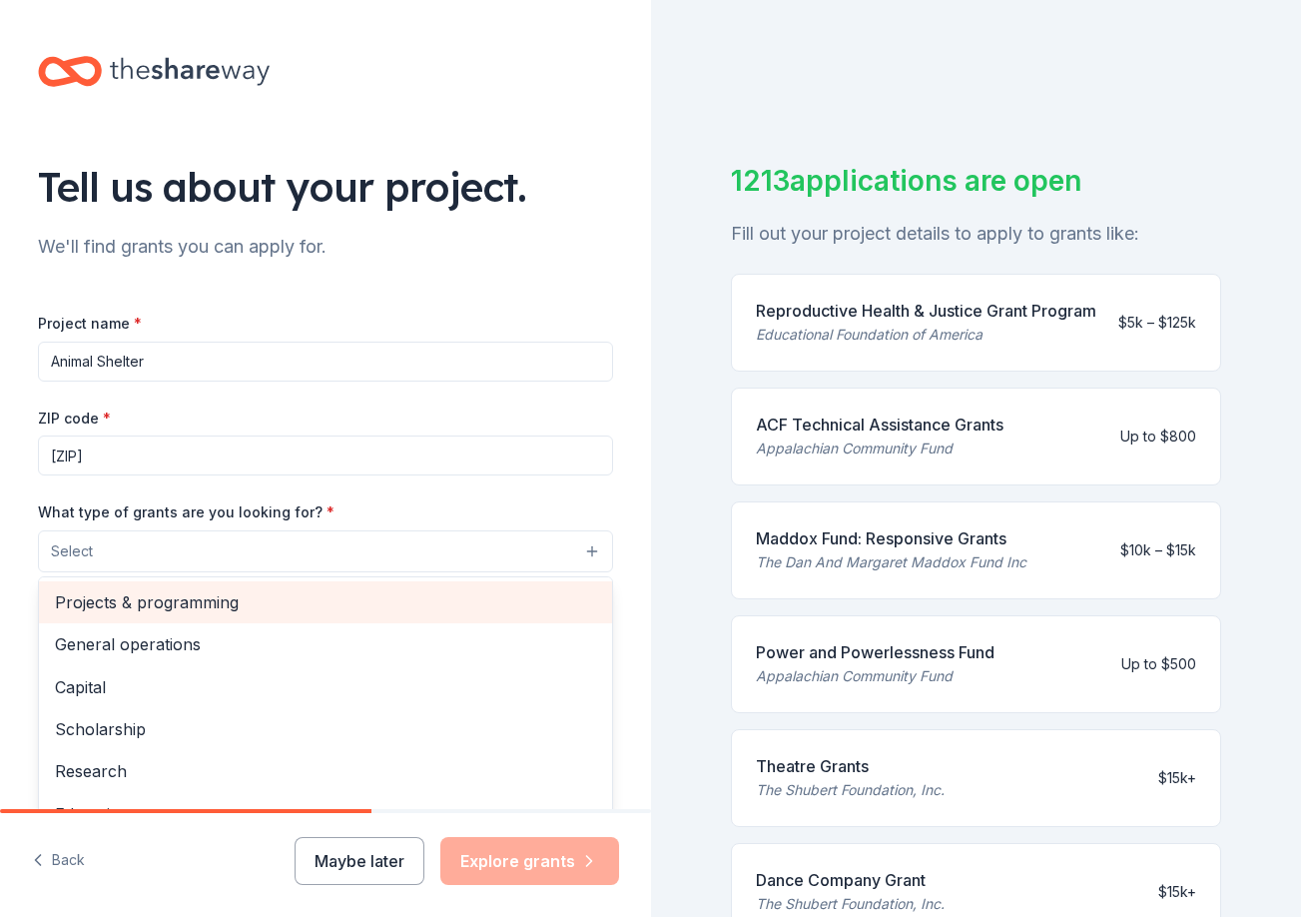 click on "Projects & programming" at bounding box center [326, 602] 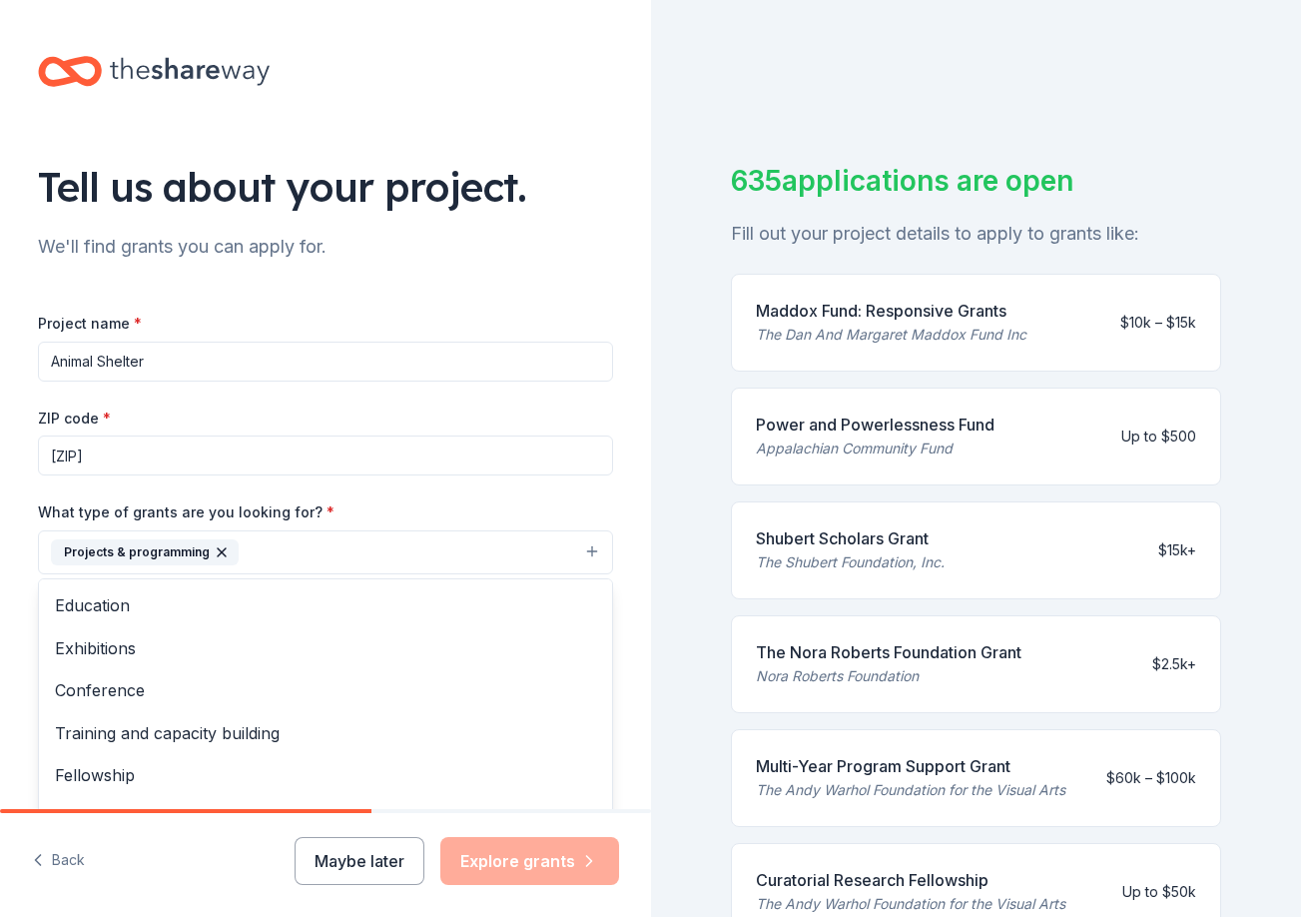 scroll, scrollTop: 194, scrollLeft: 0, axis: vertical 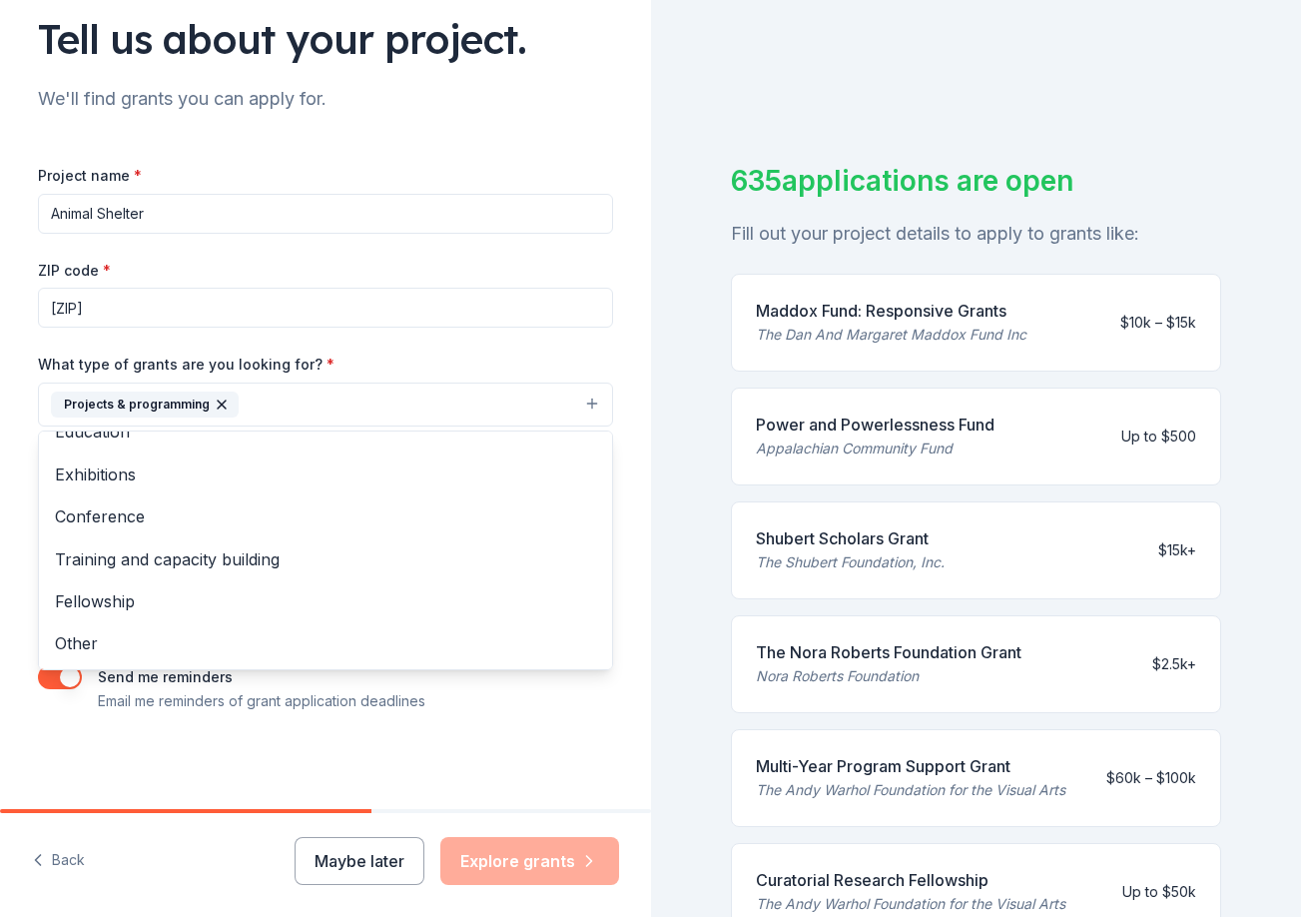 click on "Tell us about your project. We'll find grants you can apply for. Project name * Animal Shelter ZIP code * [ZIP] What type of grants are you looking for? * Projects & programming General operations Capital Scholarship Research Education Exhibitions Conference Training and capacity building Fellowship Other What is your project about? * We use this to match you to relevant grant opportunities.   See examples We recommend at least 300 characters to get the best grant matches. Send me reminders Email me reminders of grant application deadlines" at bounding box center (326, 331) 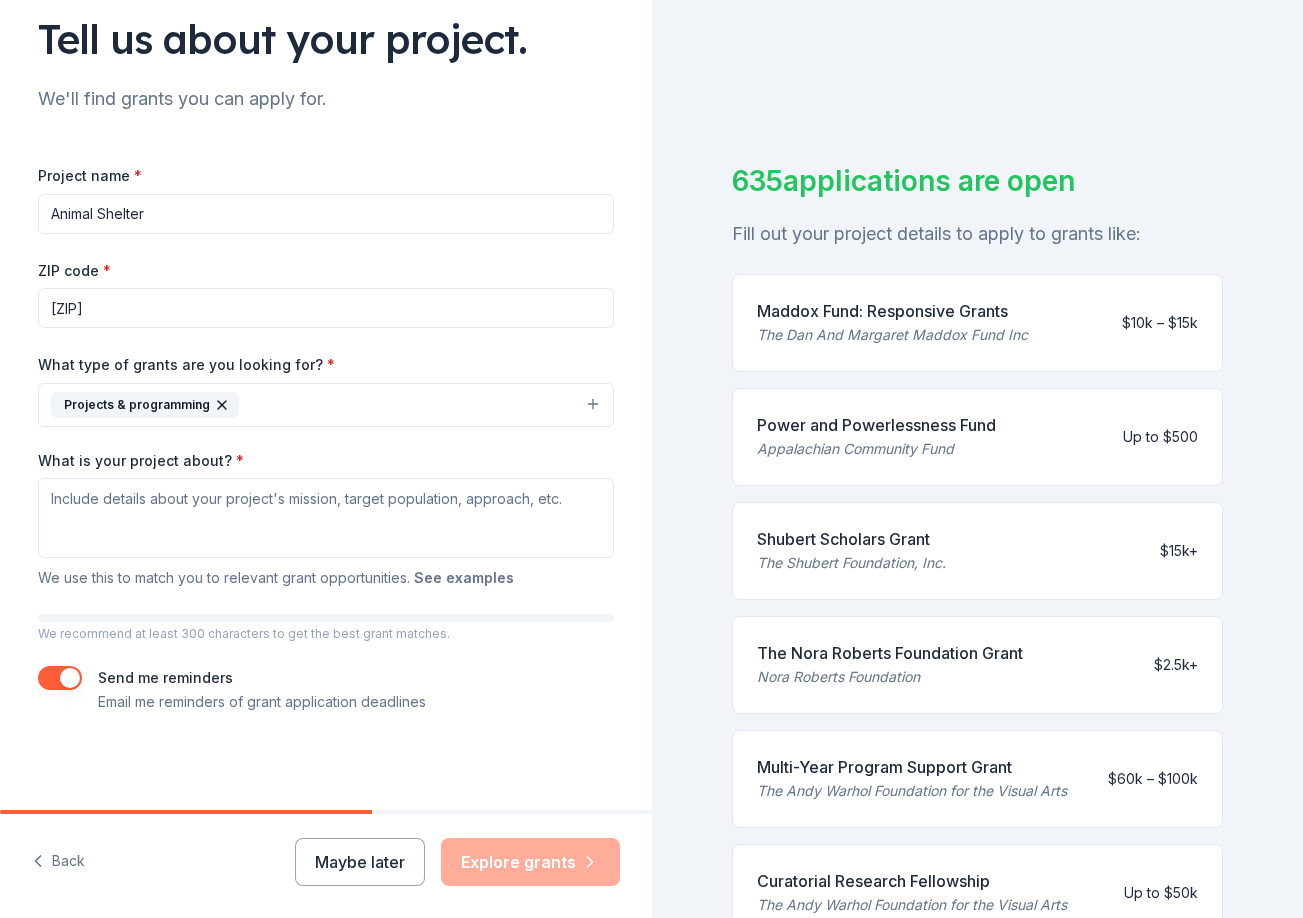 click on "See examples" at bounding box center [464, 578] 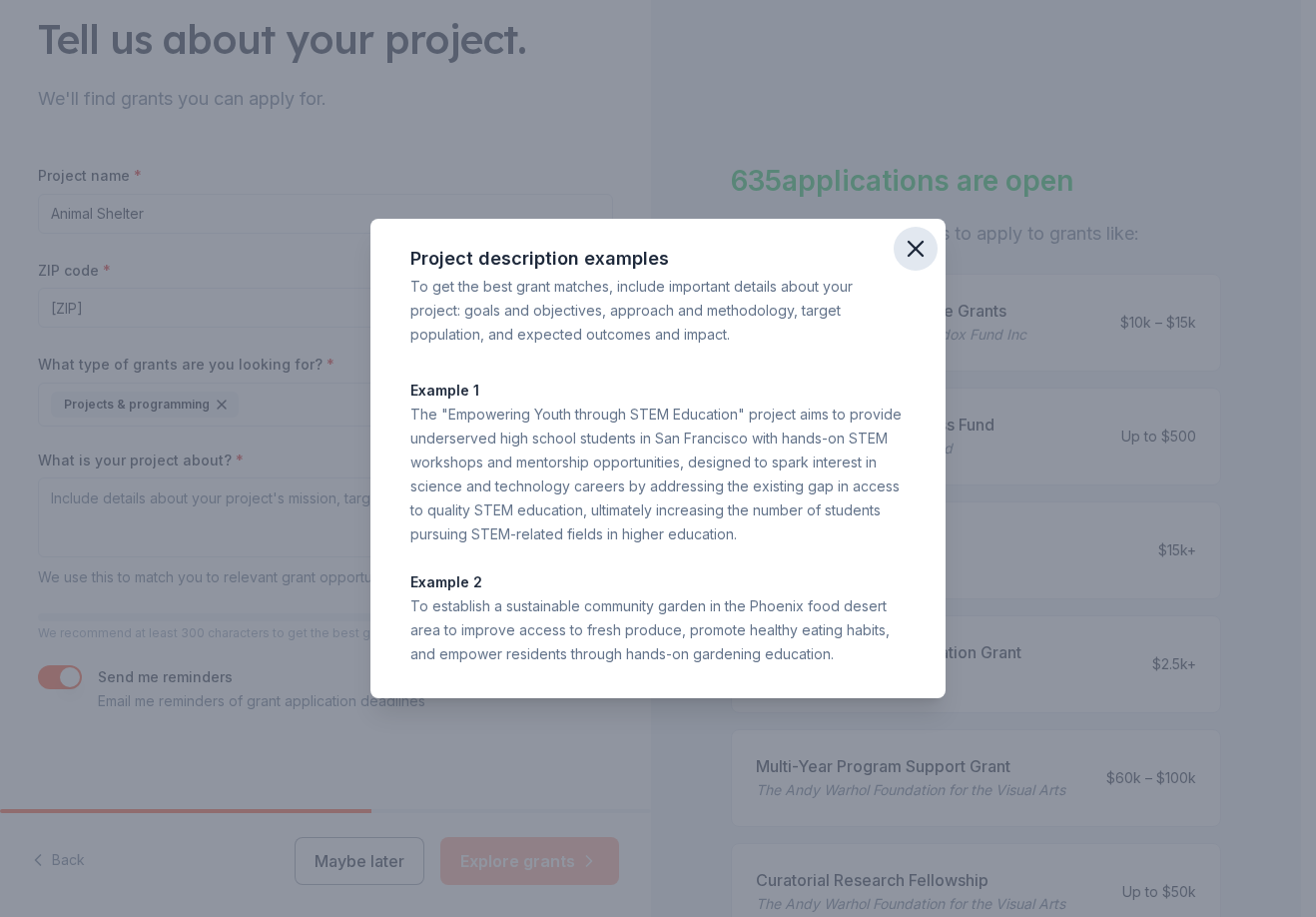 click 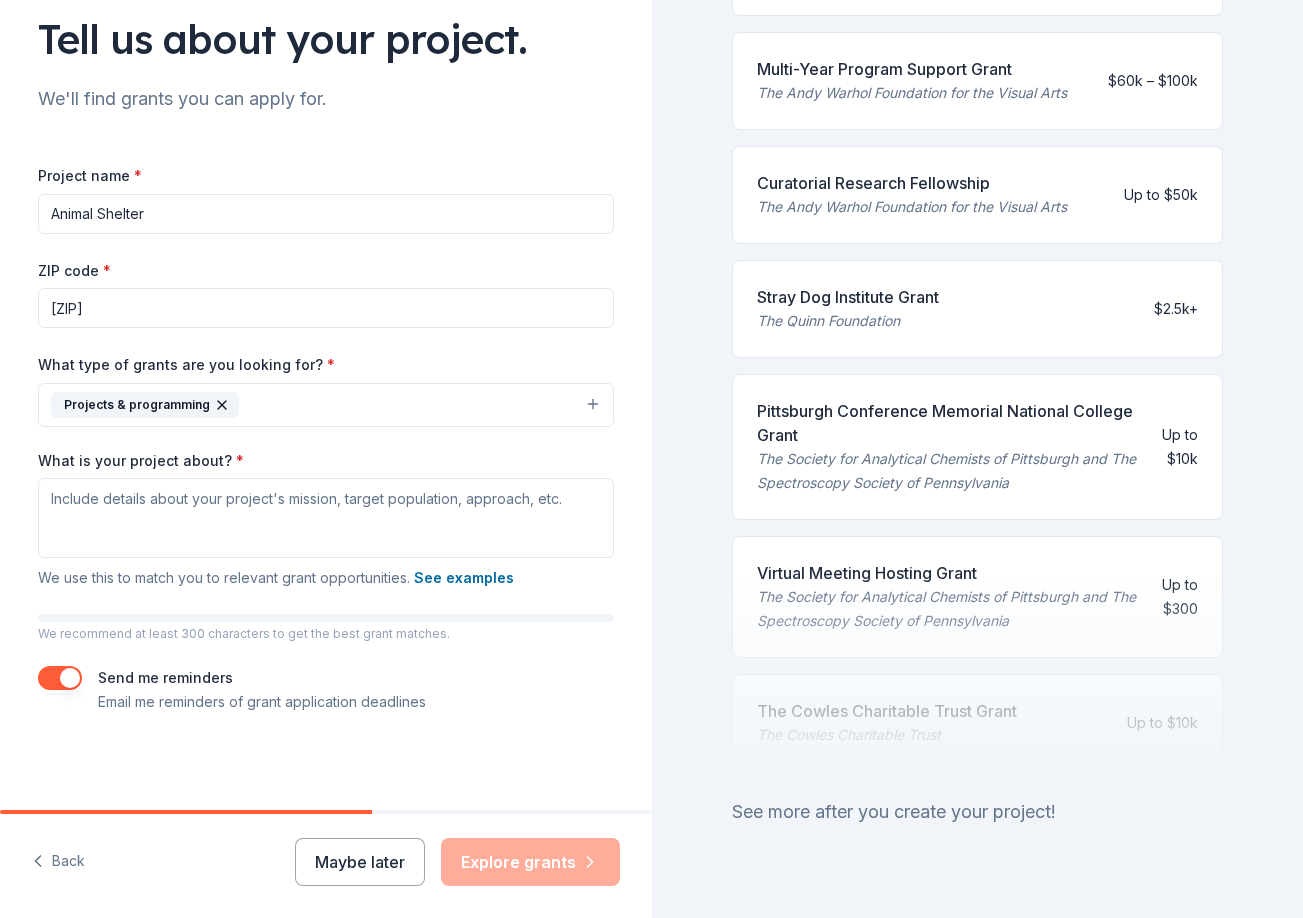 scroll, scrollTop: 700, scrollLeft: 0, axis: vertical 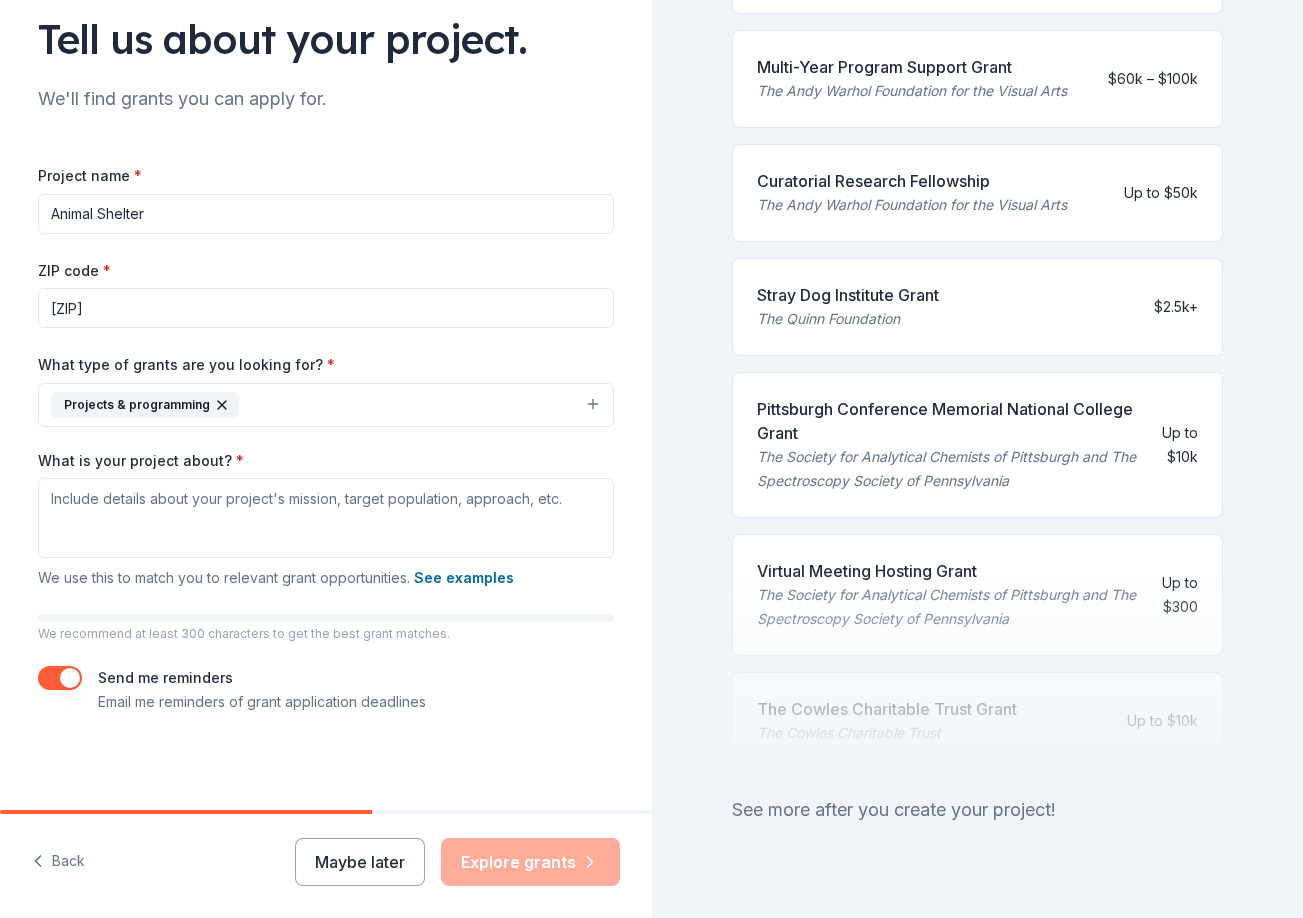 click on "We recommend at least 300 characters to get the best grant matches." at bounding box center [326, 634] 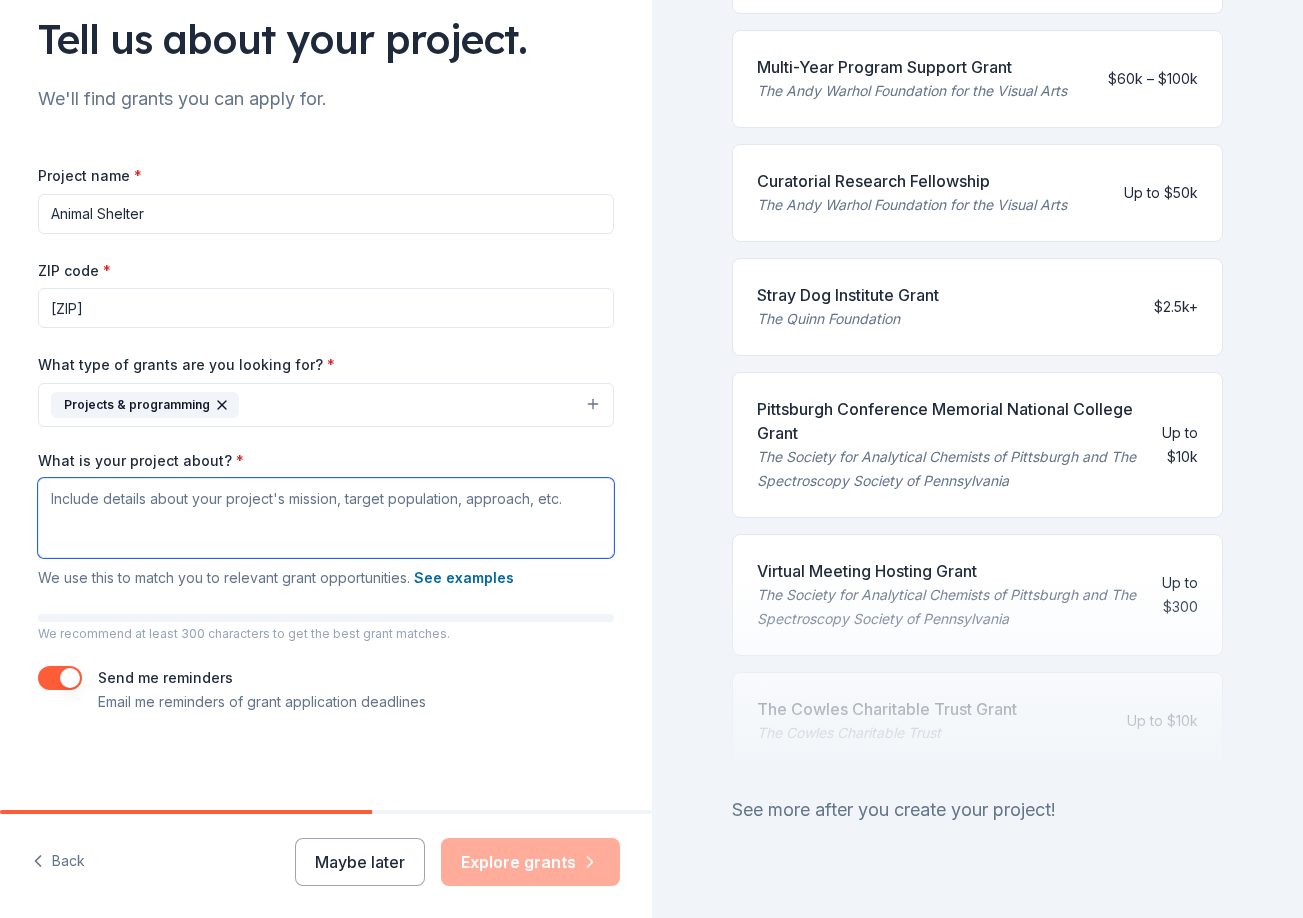 click on "What is your project about? *" at bounding box center [326, 518] 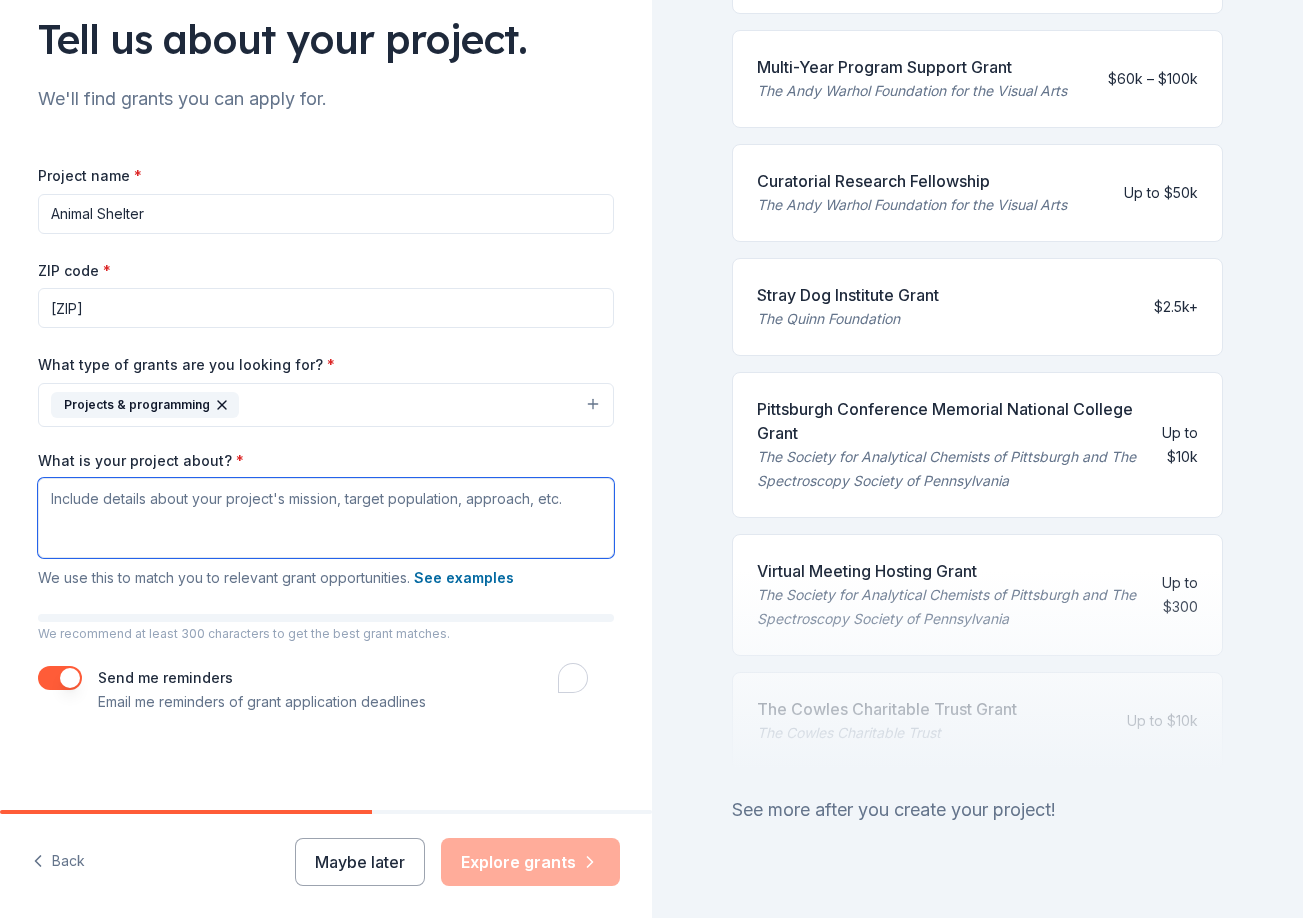 scroll, scrollTop: 148, scrollLeft: 0, axis: vertical 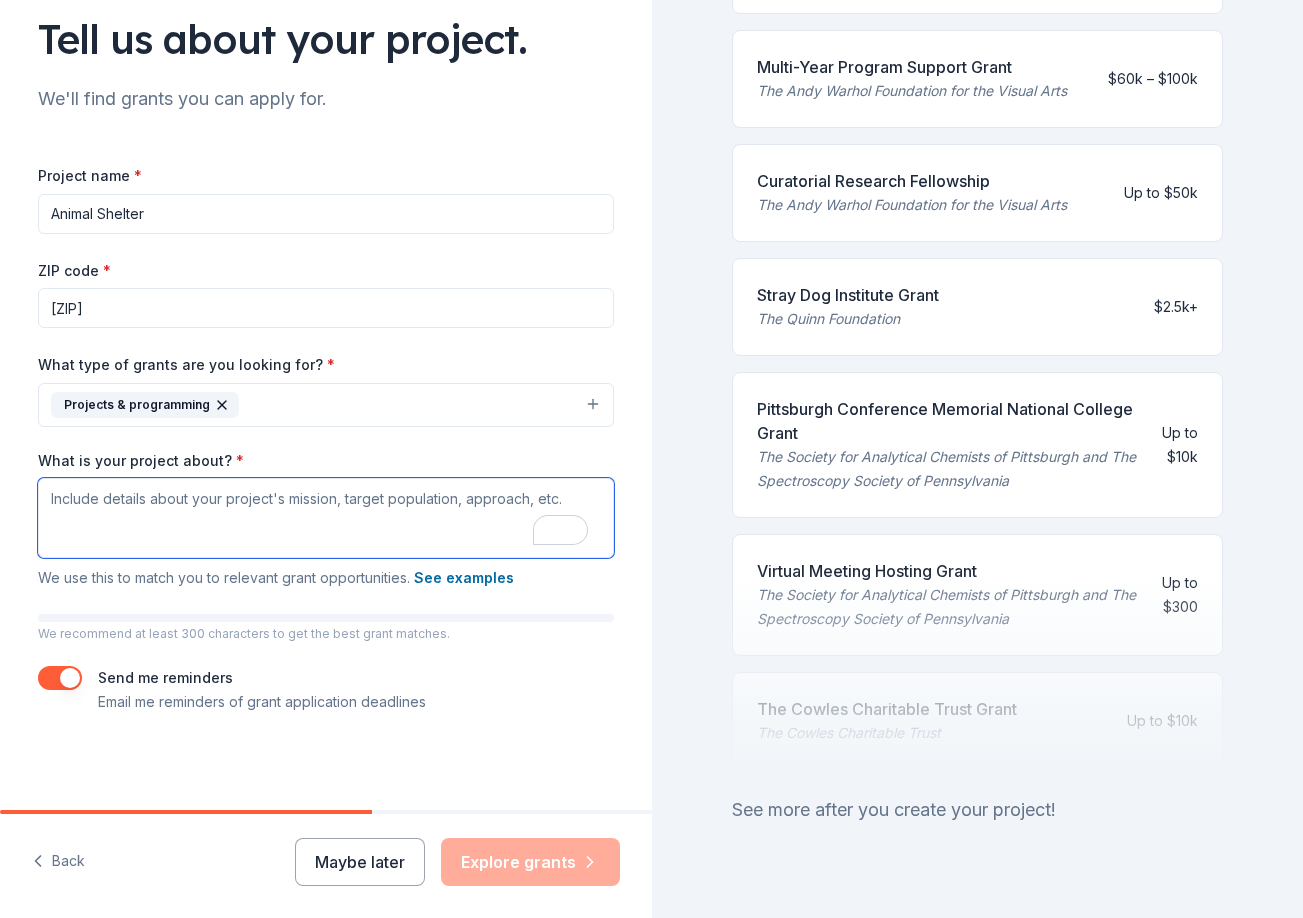 drag, startPoint x: 565, startPoint y: 502, endPoint x: 236, endPoint y: 499, distance: 329.01367 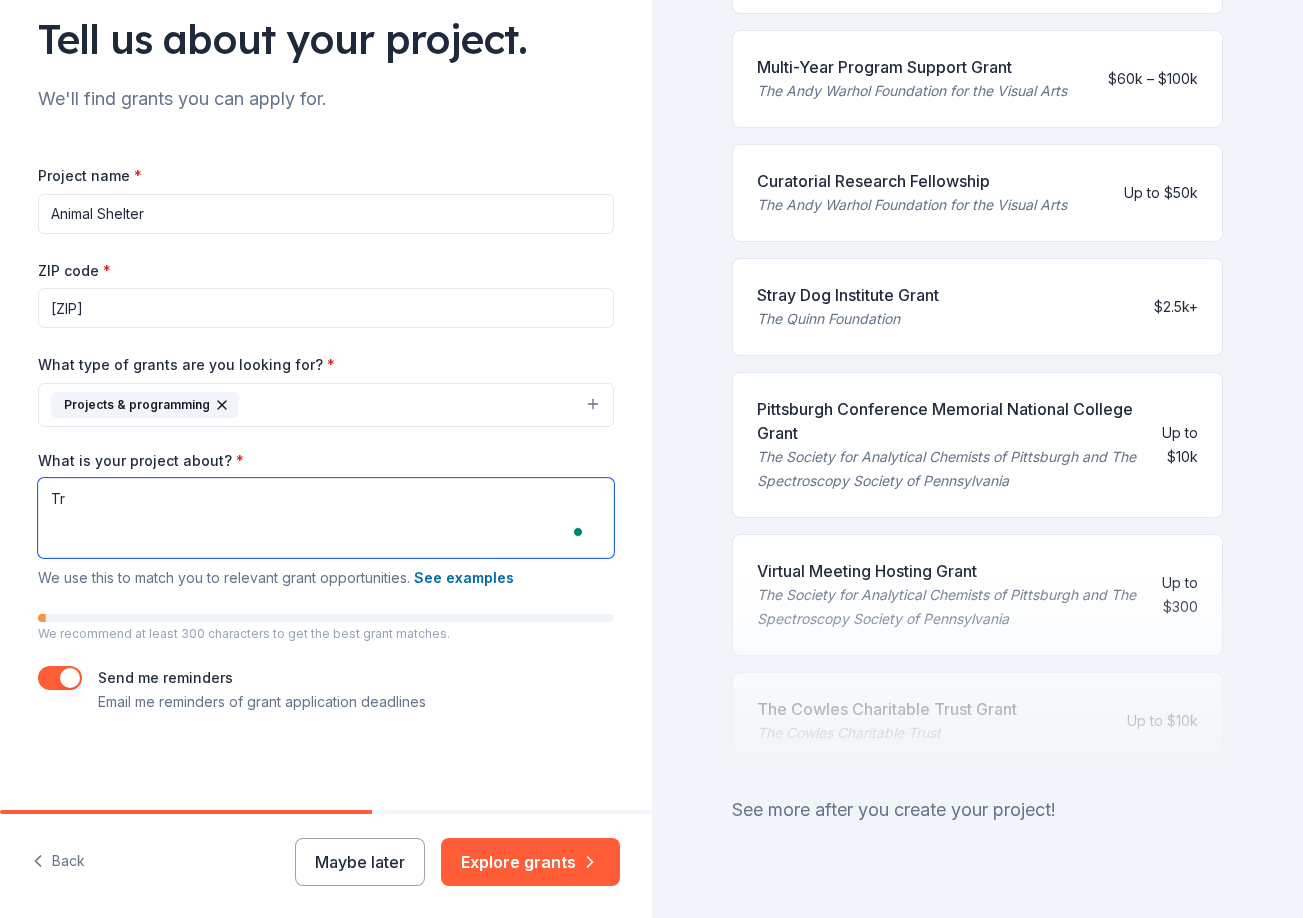 type on "T" 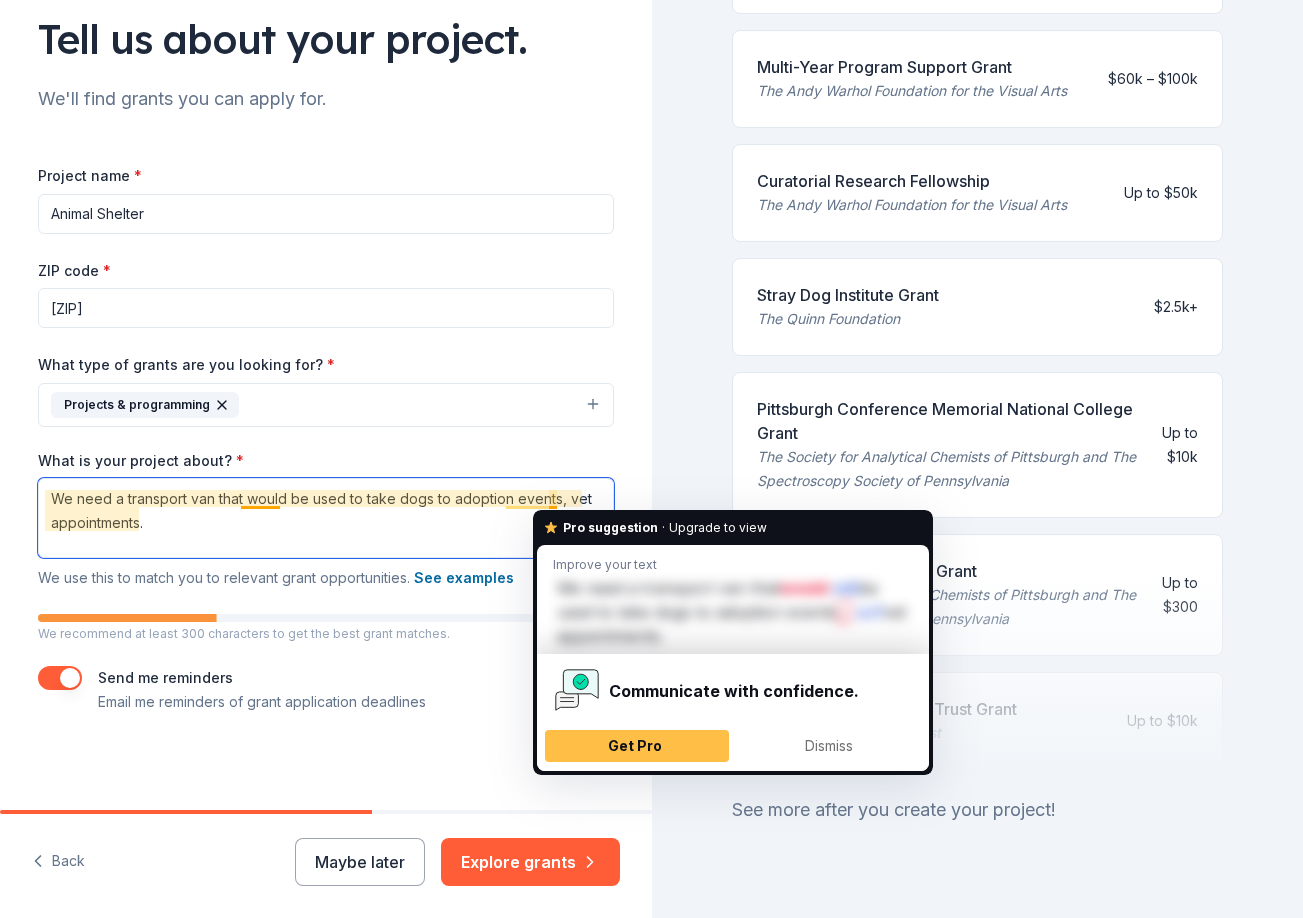 click on "We need a transport van that would be used to take dogs to adoption events, vet appointments." at bounding box center [326, 518] 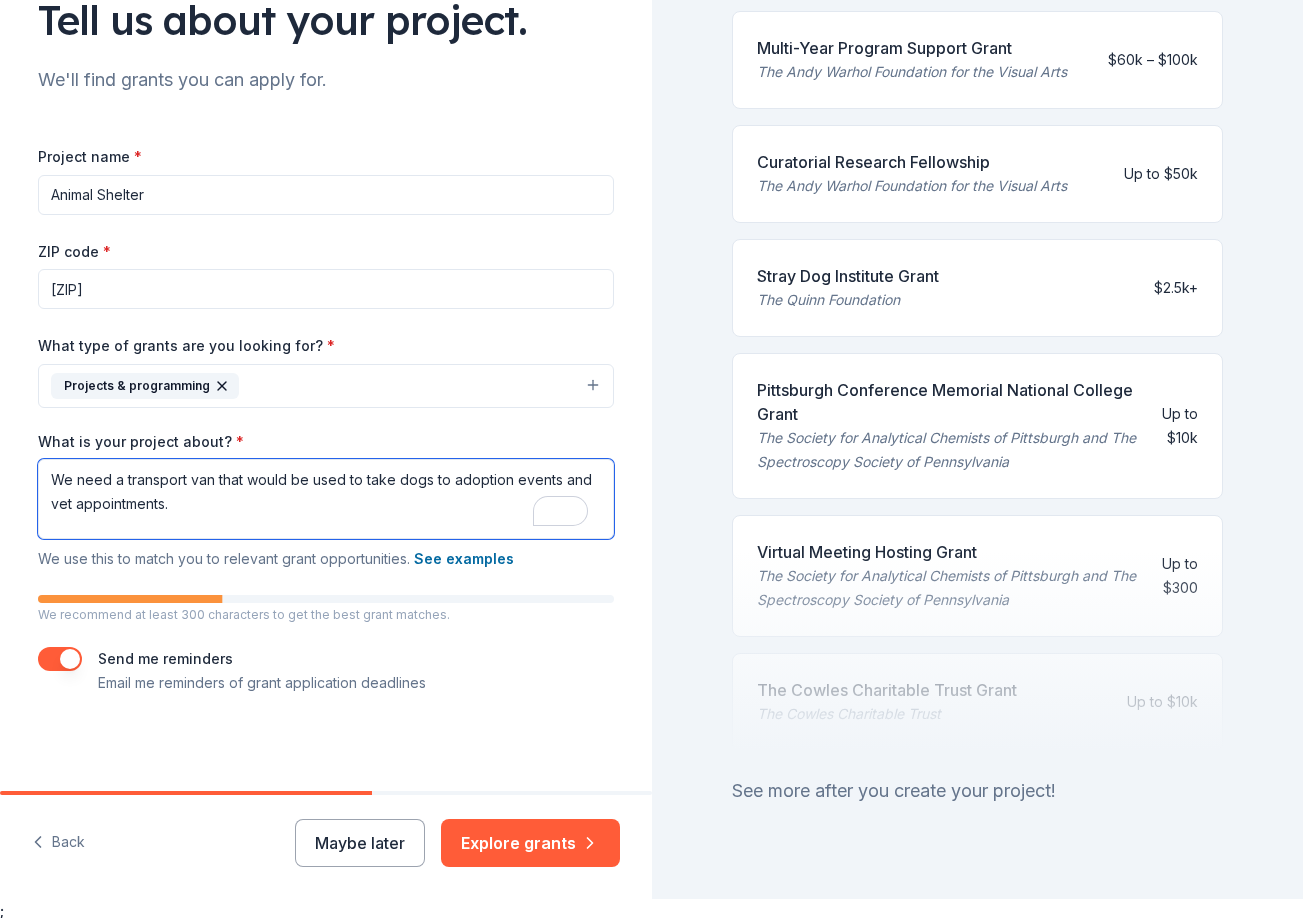 scroll, scrollTop: 24, scrollLeft: 0, axis: vertical 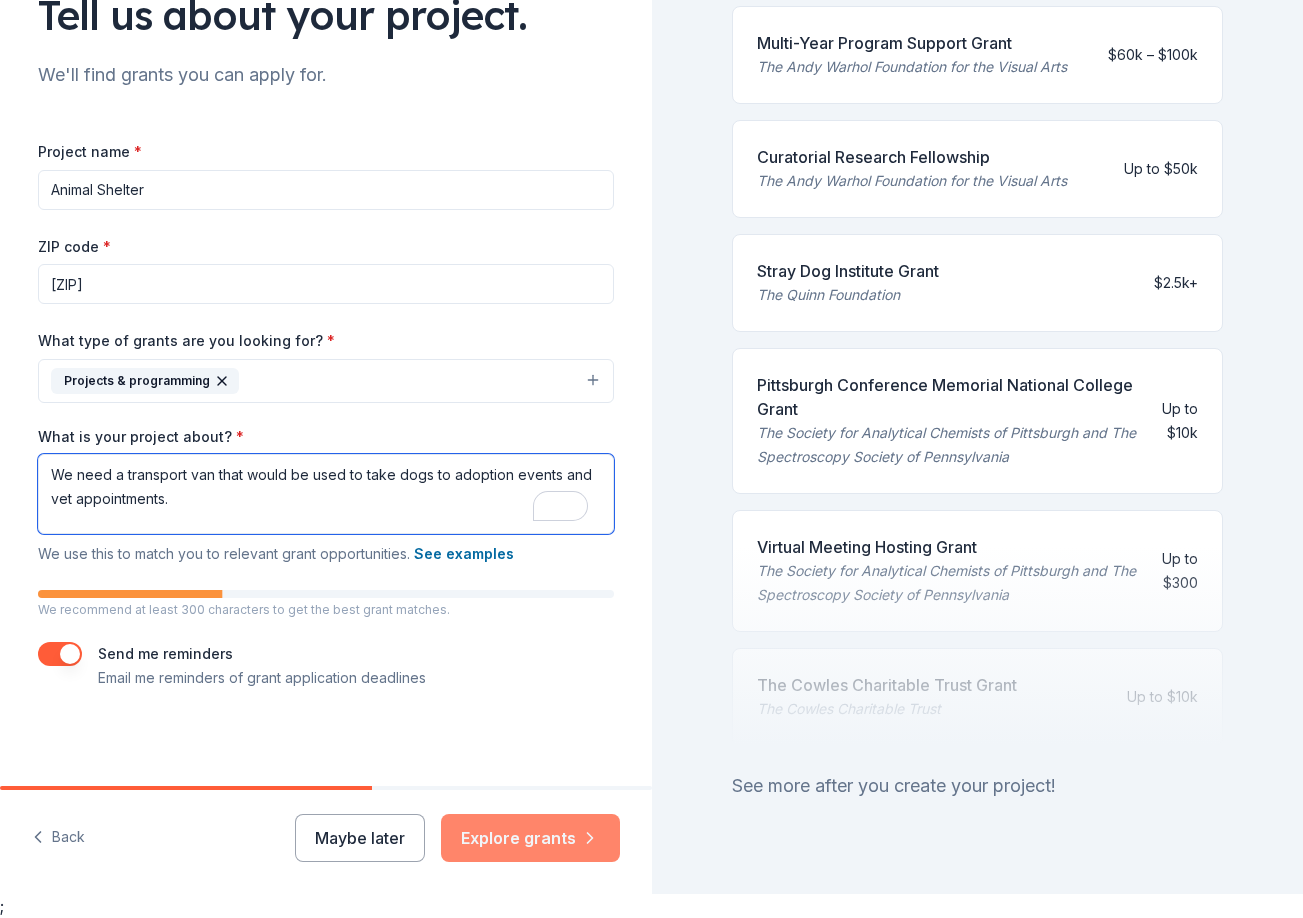 type on "We need a transport van that would be used to take dogs to adoption events and vet appointments." 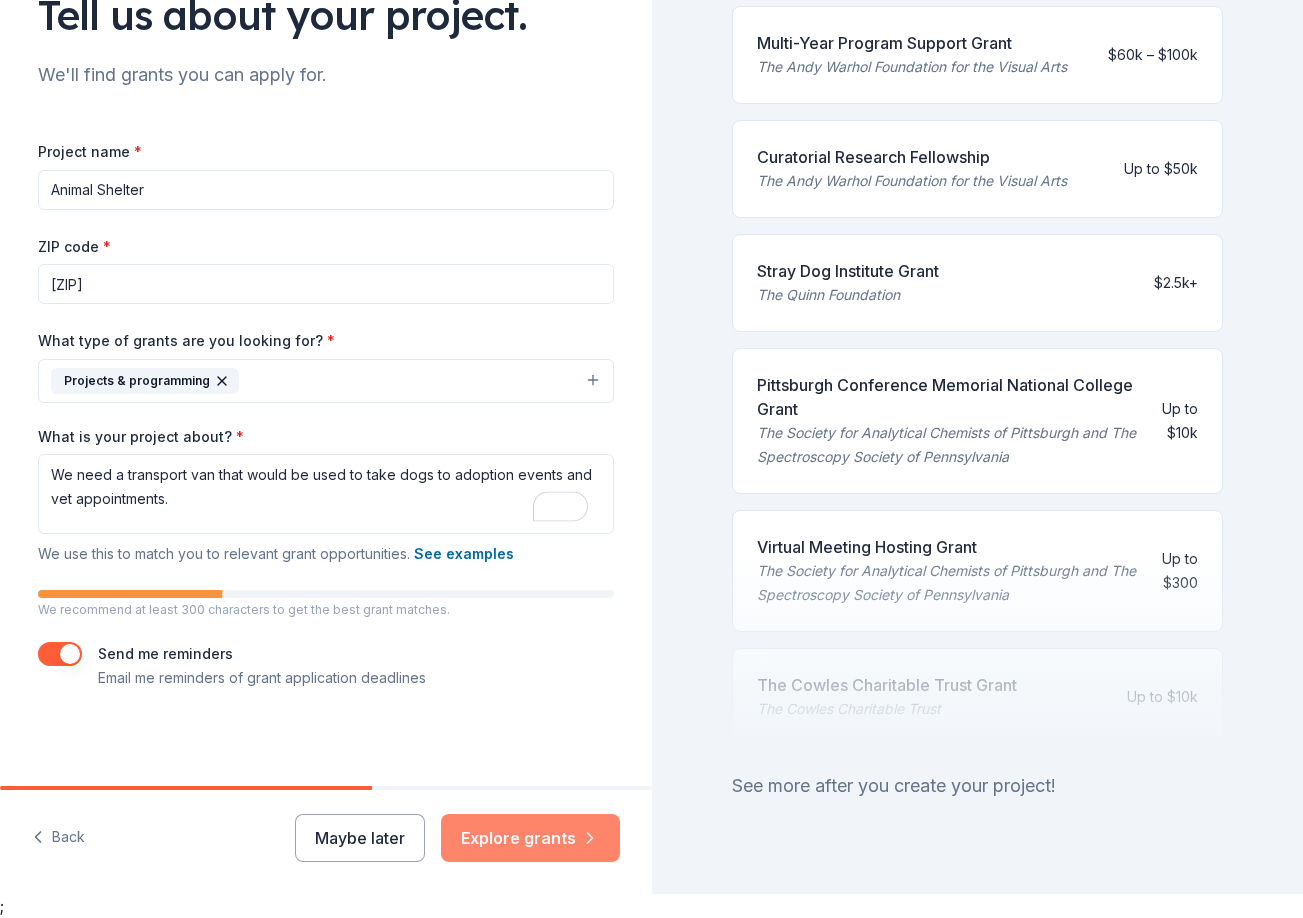 click on "Explore grants" at bounding box center (530, 838) 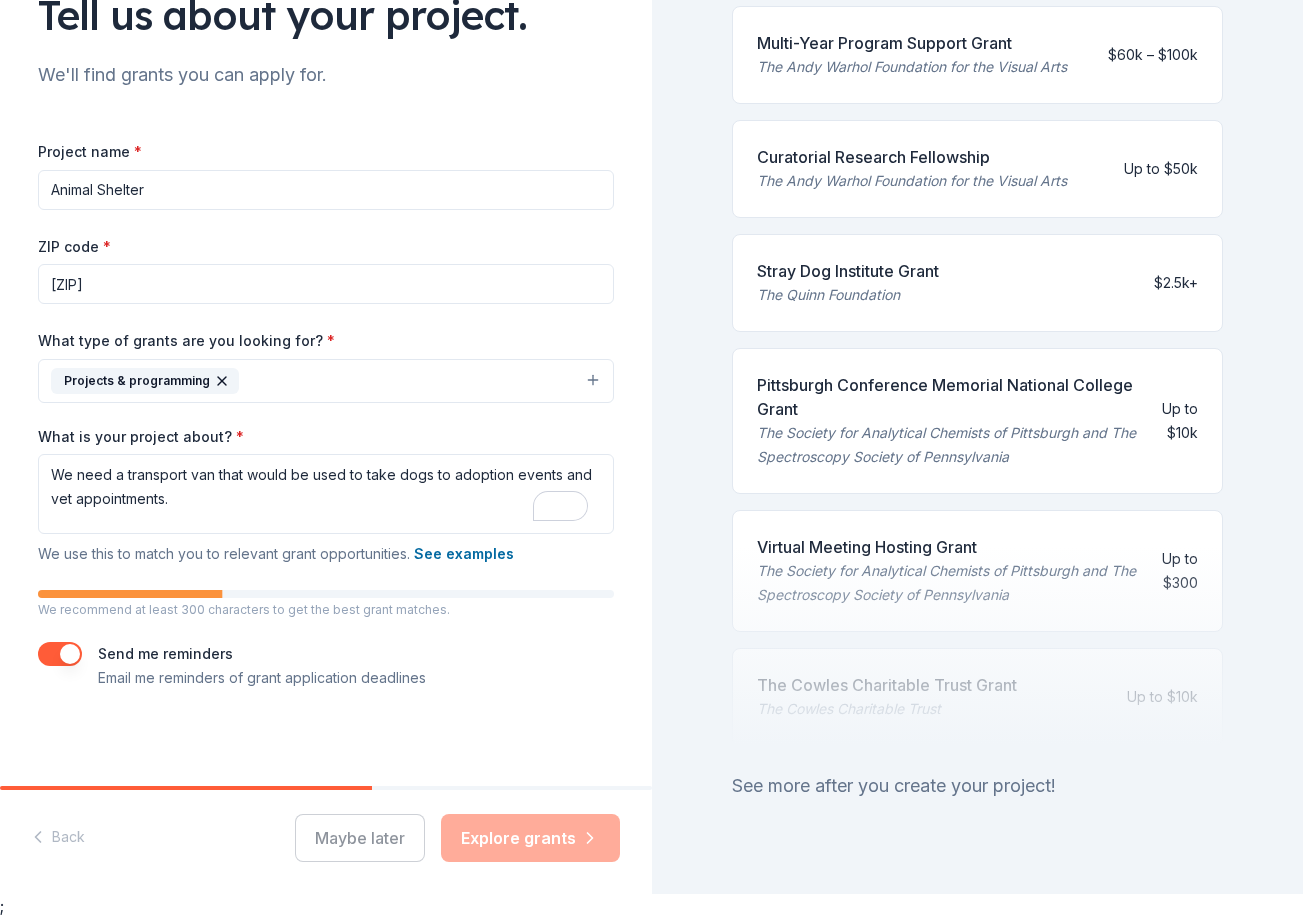 scroll, scrollTop: 0, scrollLeft: 0, axis: both 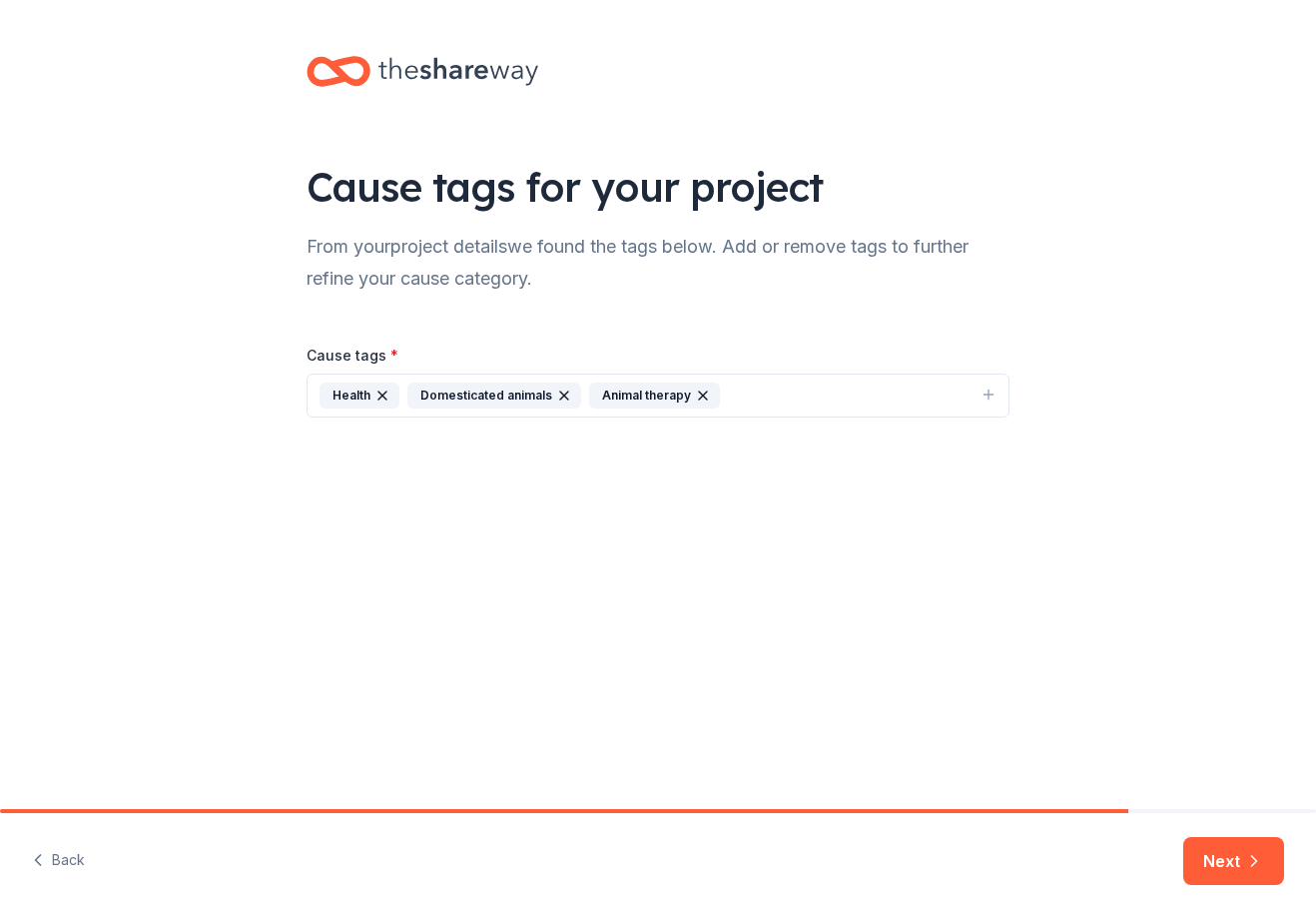 click 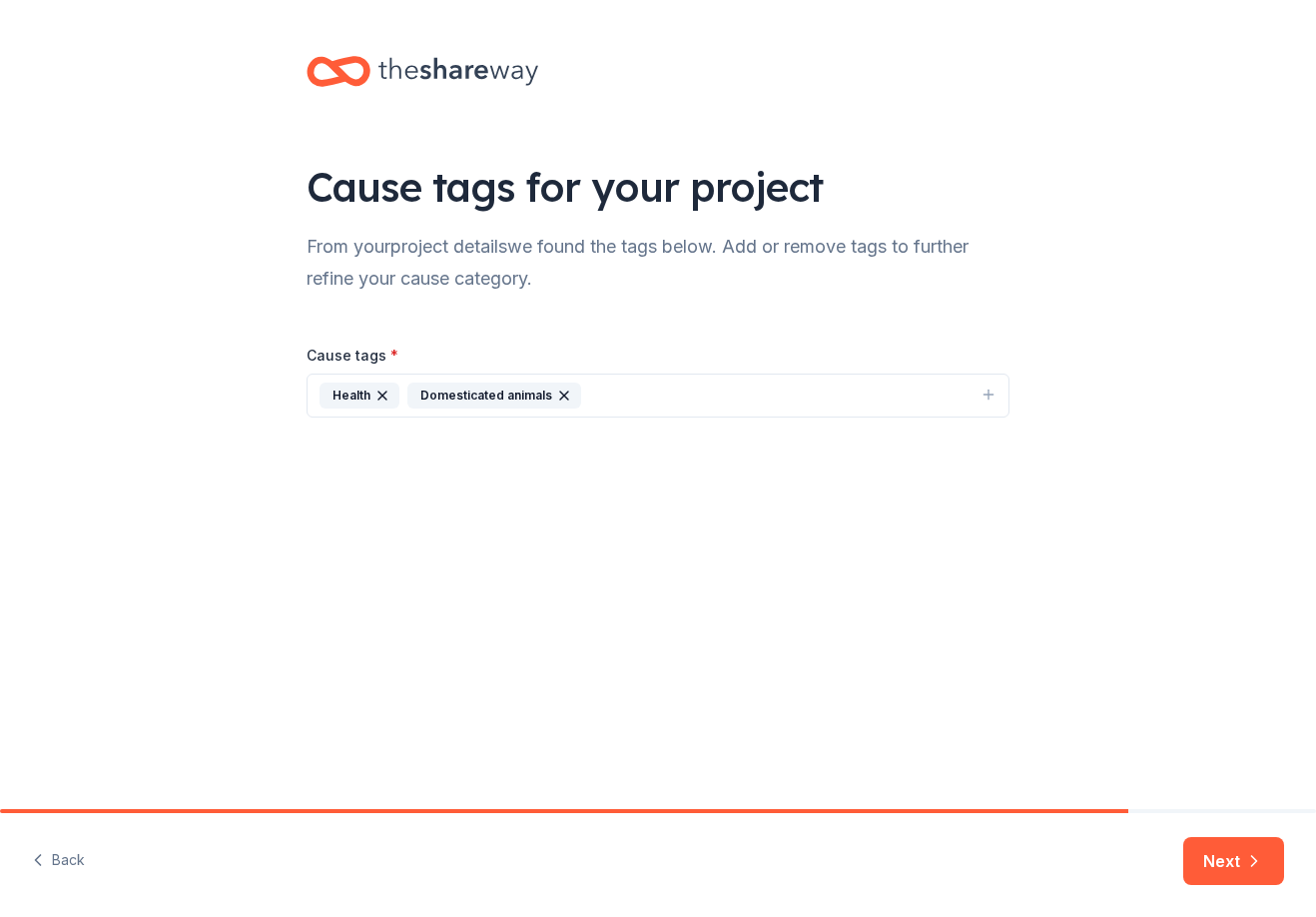 click 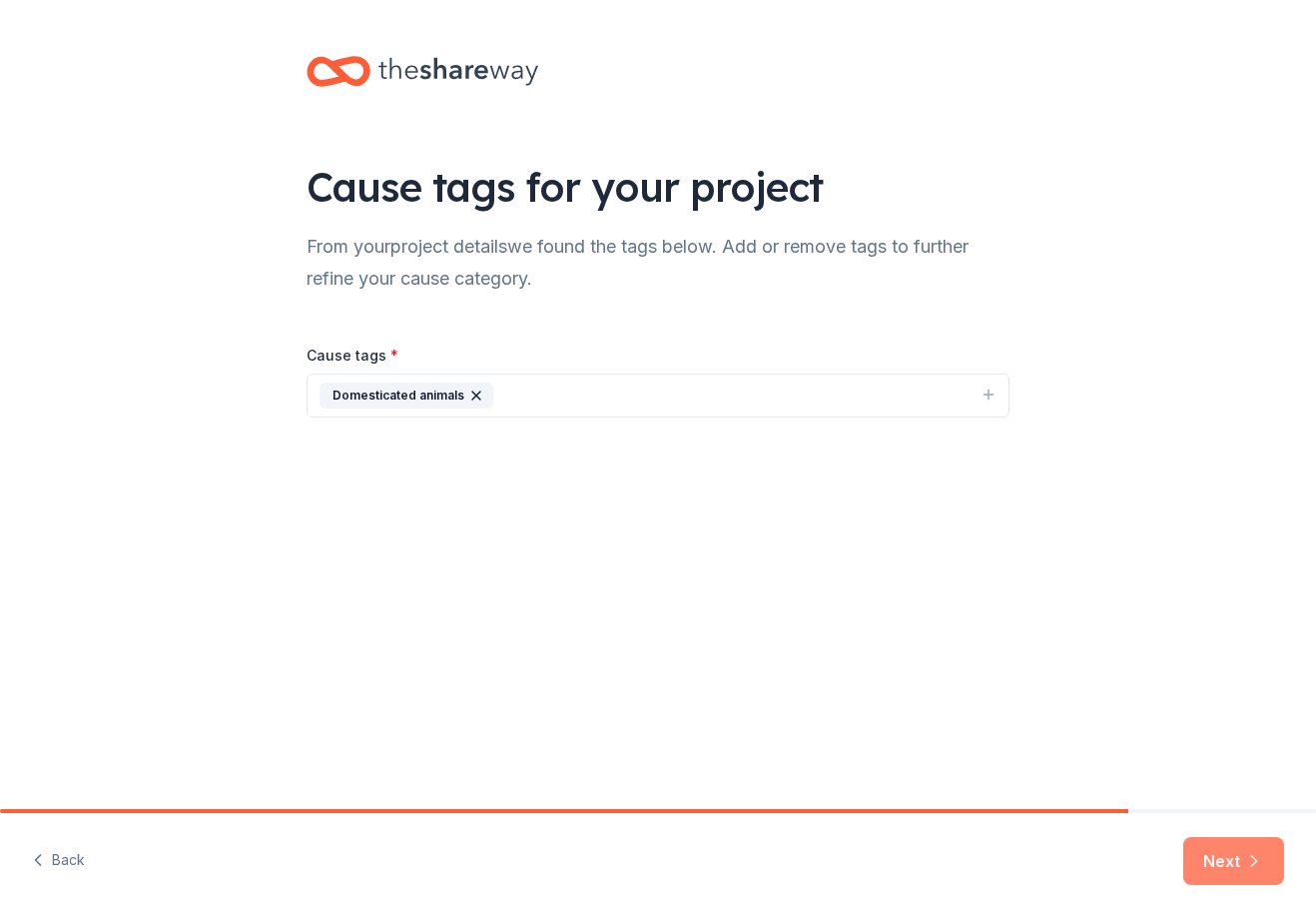 click on "Next" at bounding box center [1233, 861] 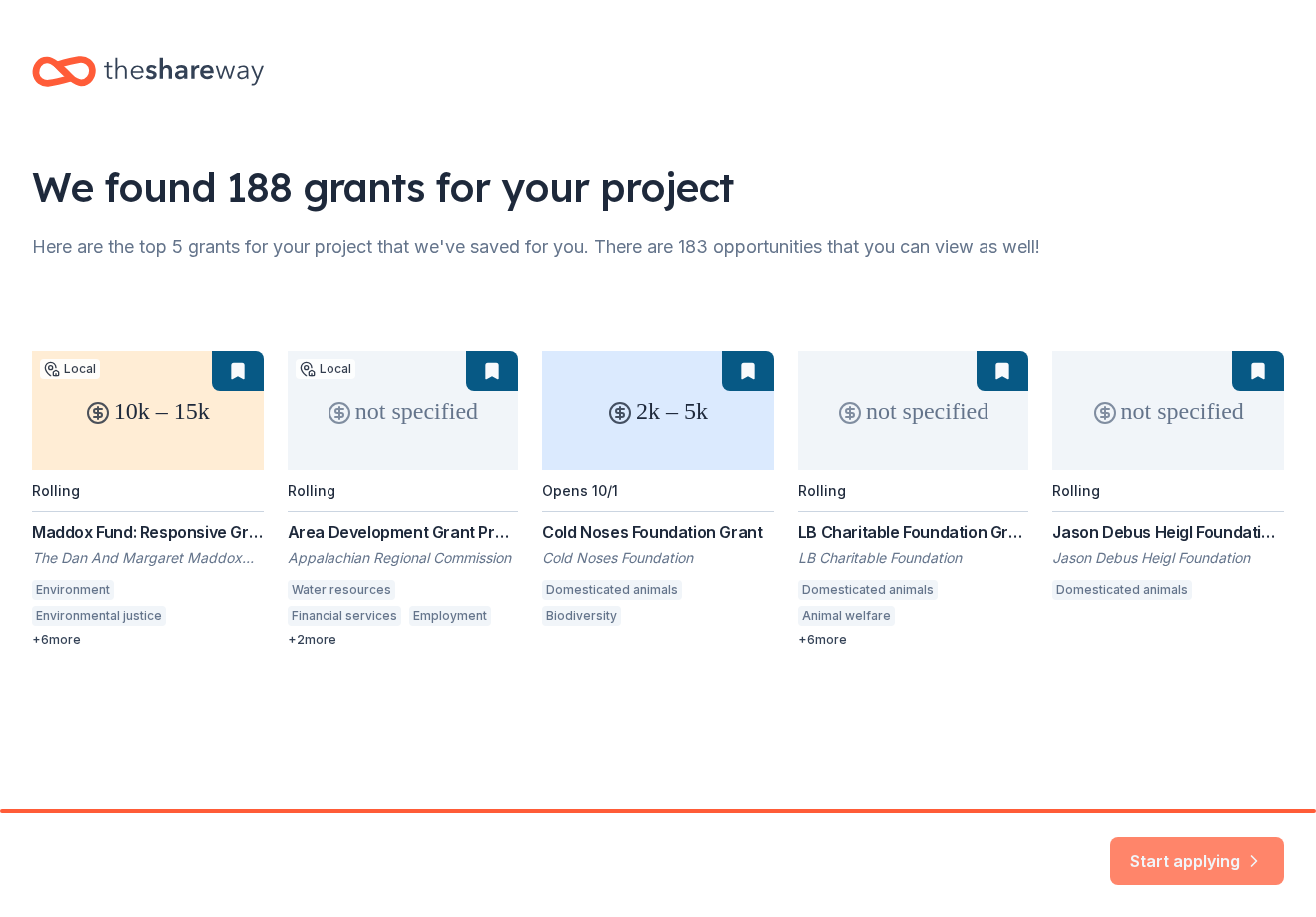click on "Start applying" at bounding box center (1197, 849) 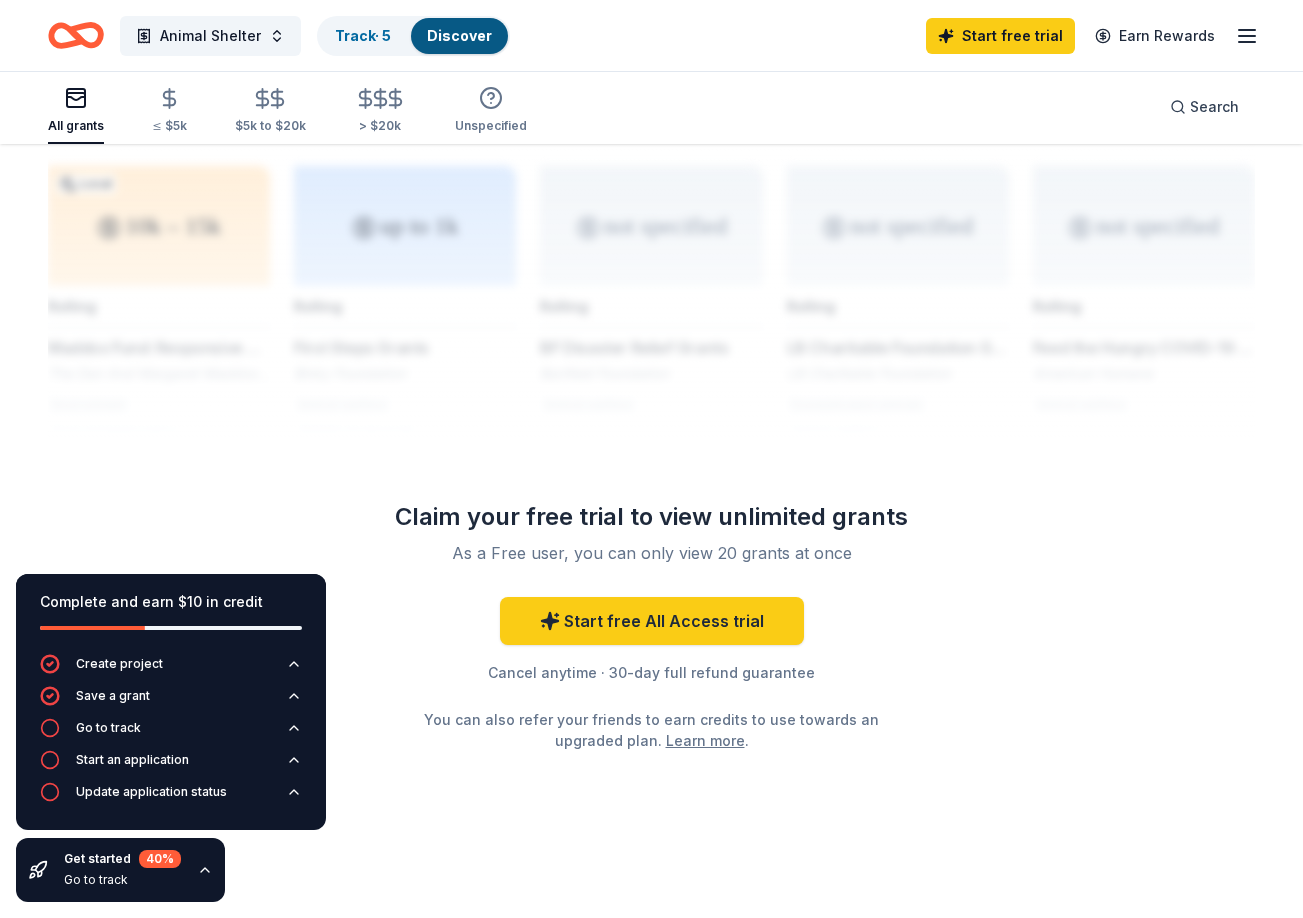 scroll, scrollTop: 1570, scrollLeft: 0, axis: vertical 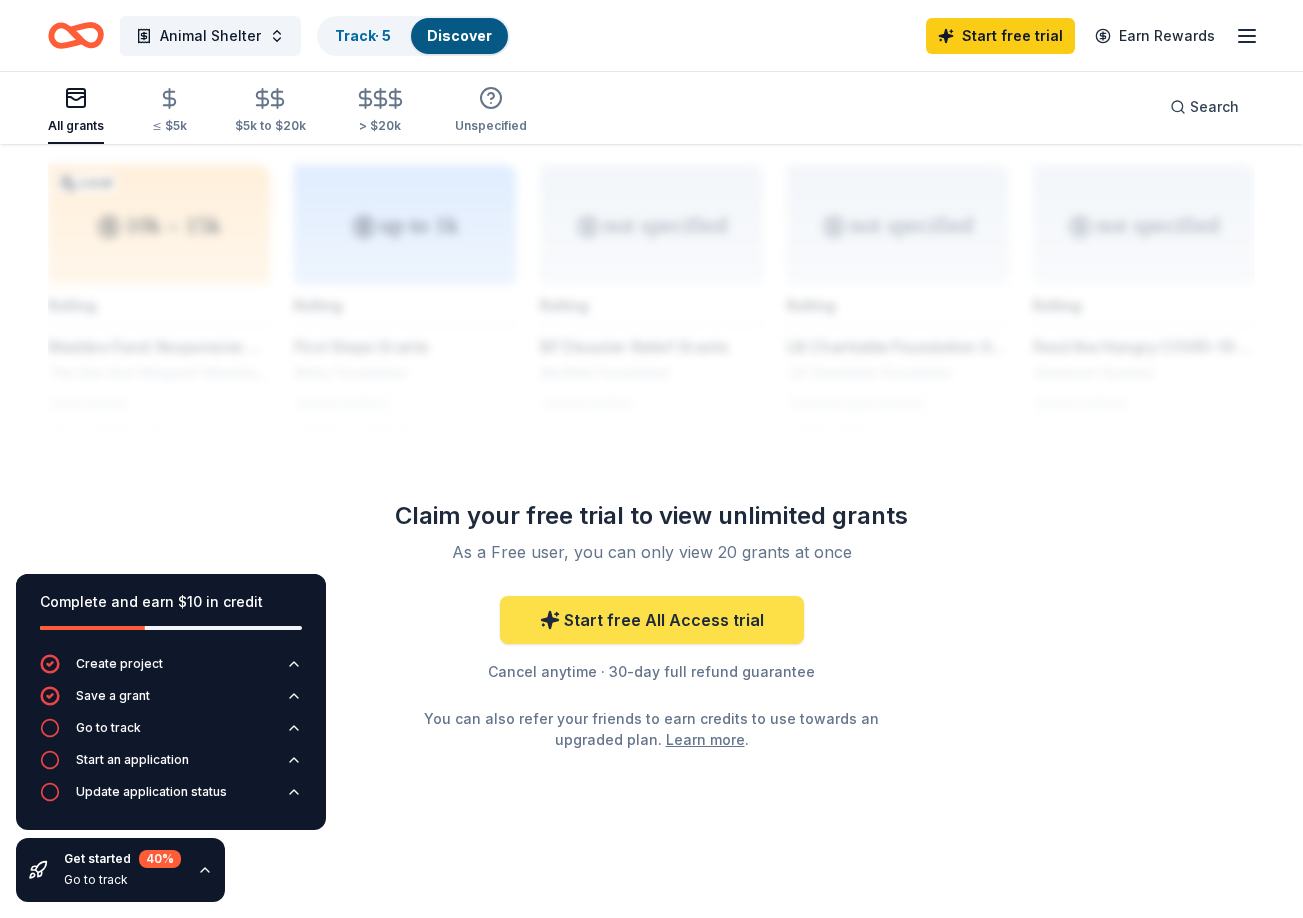 click on "Start free All Access trial" at bounding box center [652, 620] 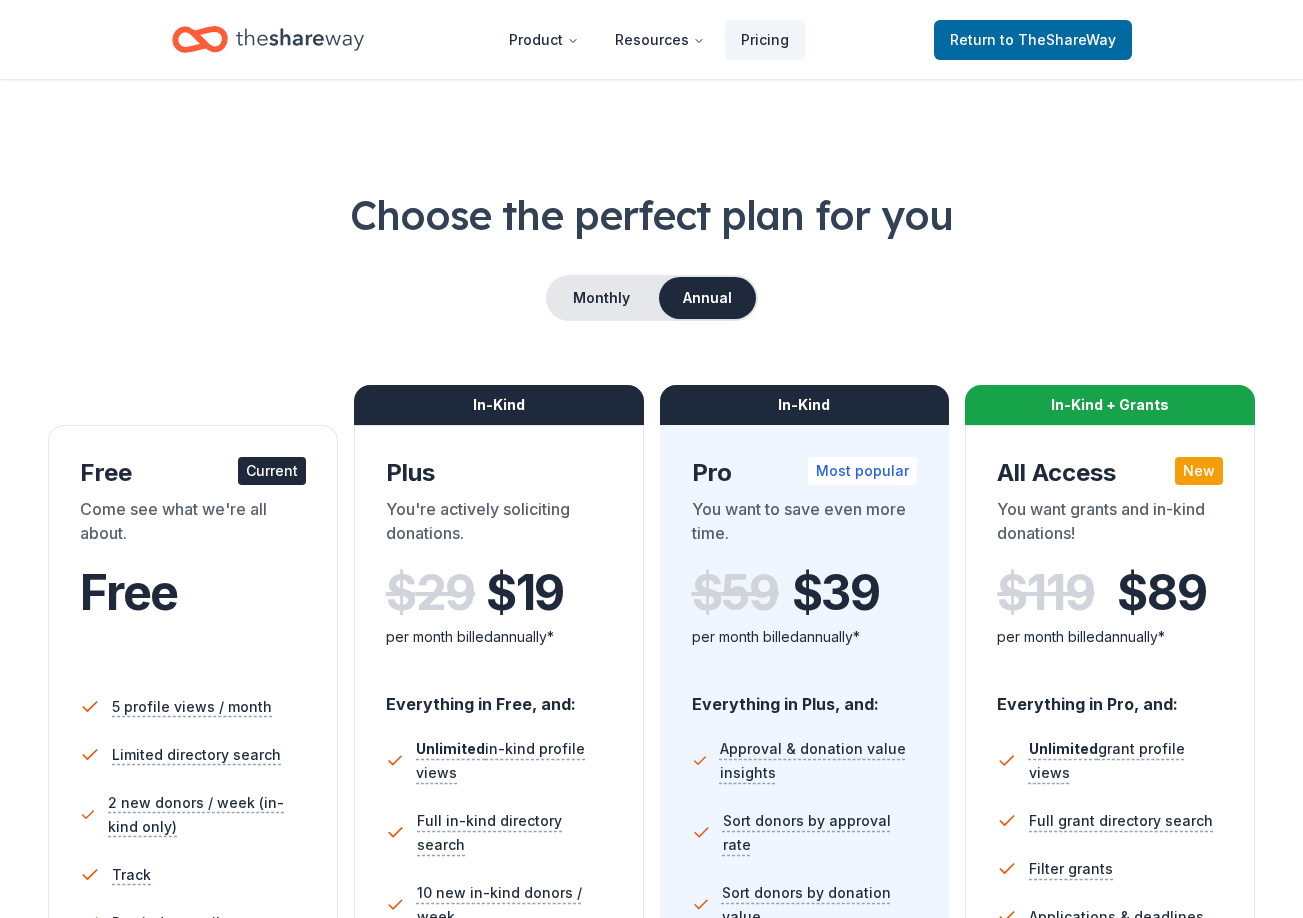 scroll, scrollTop: 0, scrollLeft: 0, axis: both 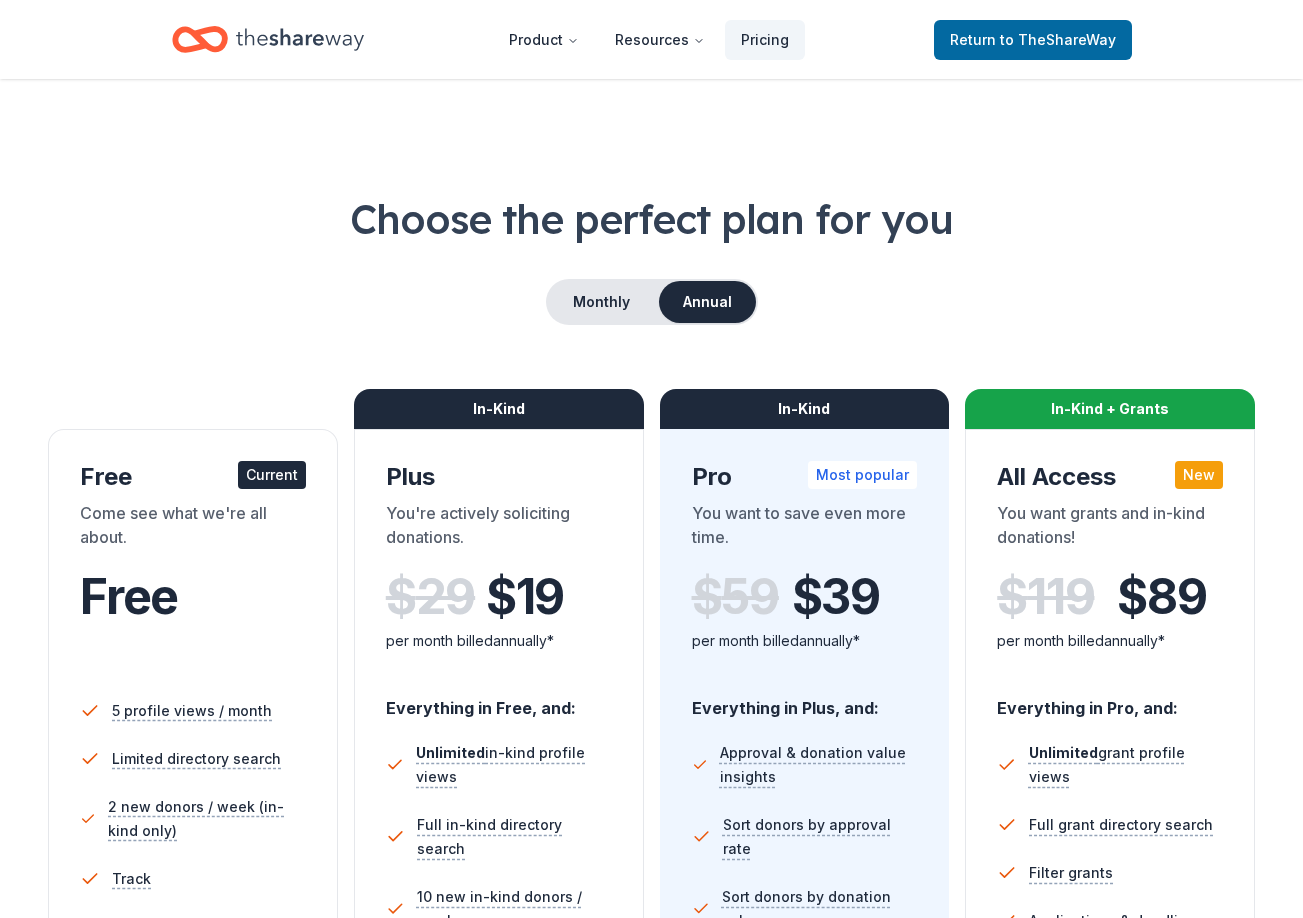 click on "Free Current" at bounding box center [193, 477] 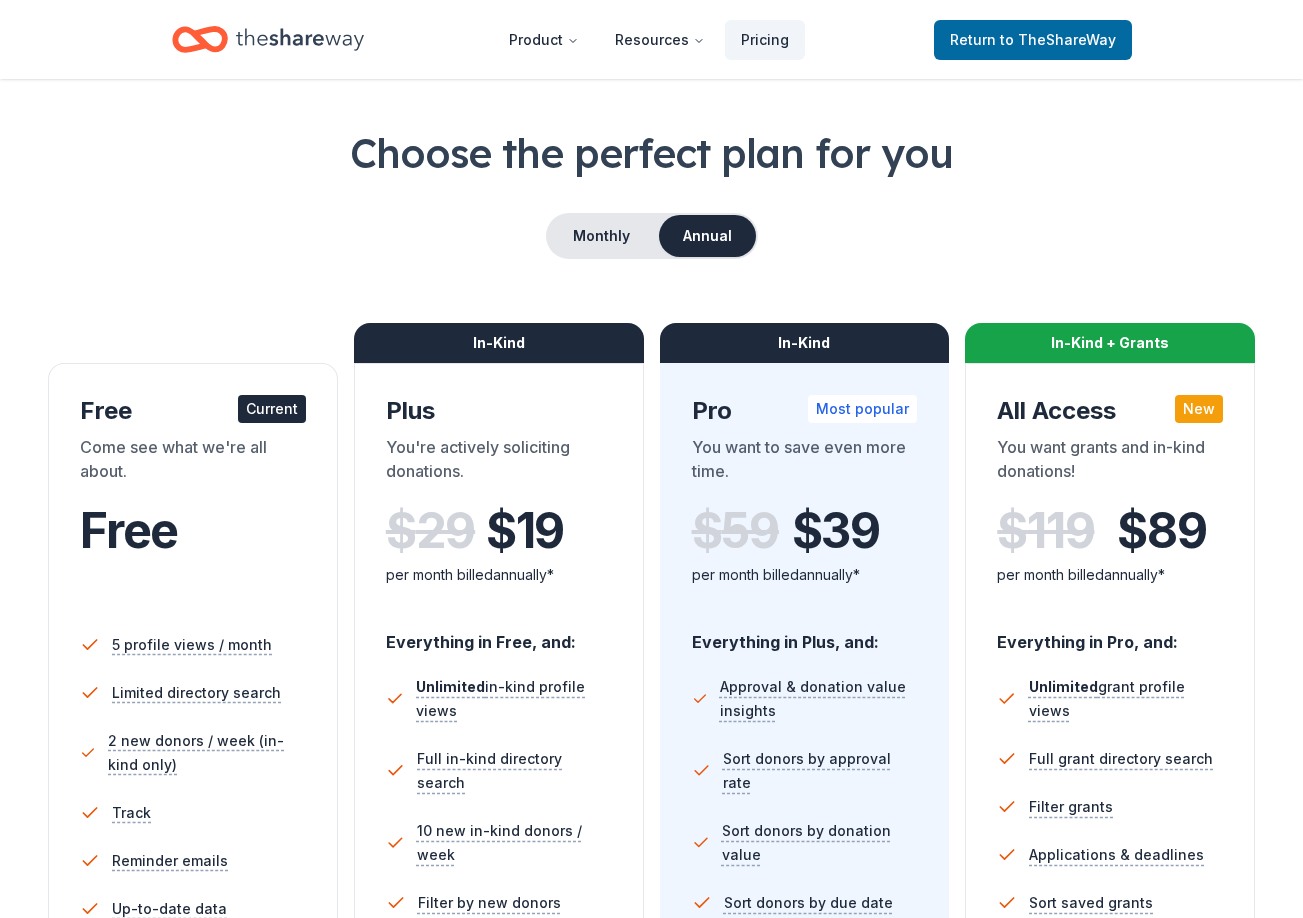 scroll, scrollTop: 300, scrollLeft: 0, axis: vertical 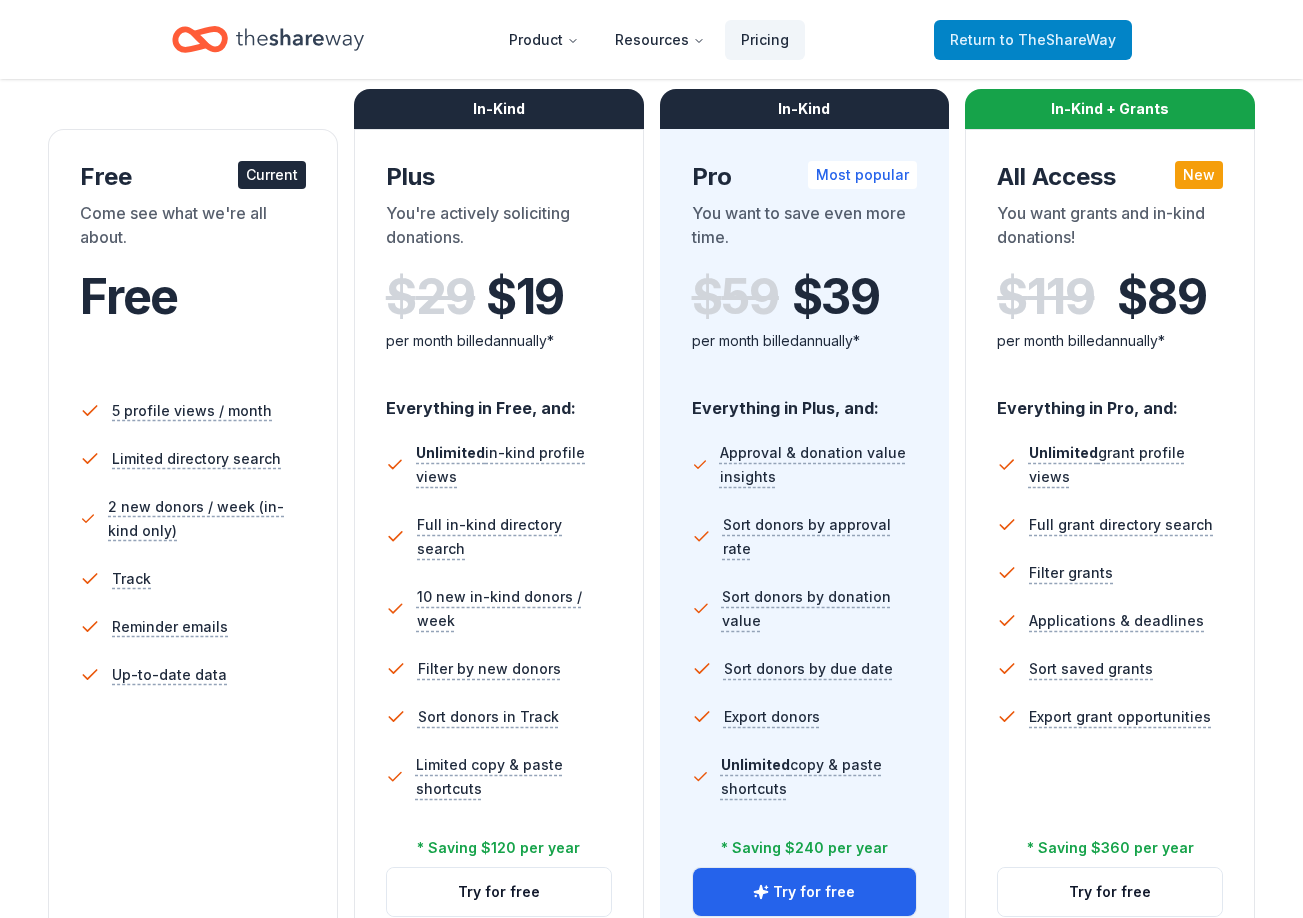 click on "to TheShareWay" at bounding box center [1058, 39] 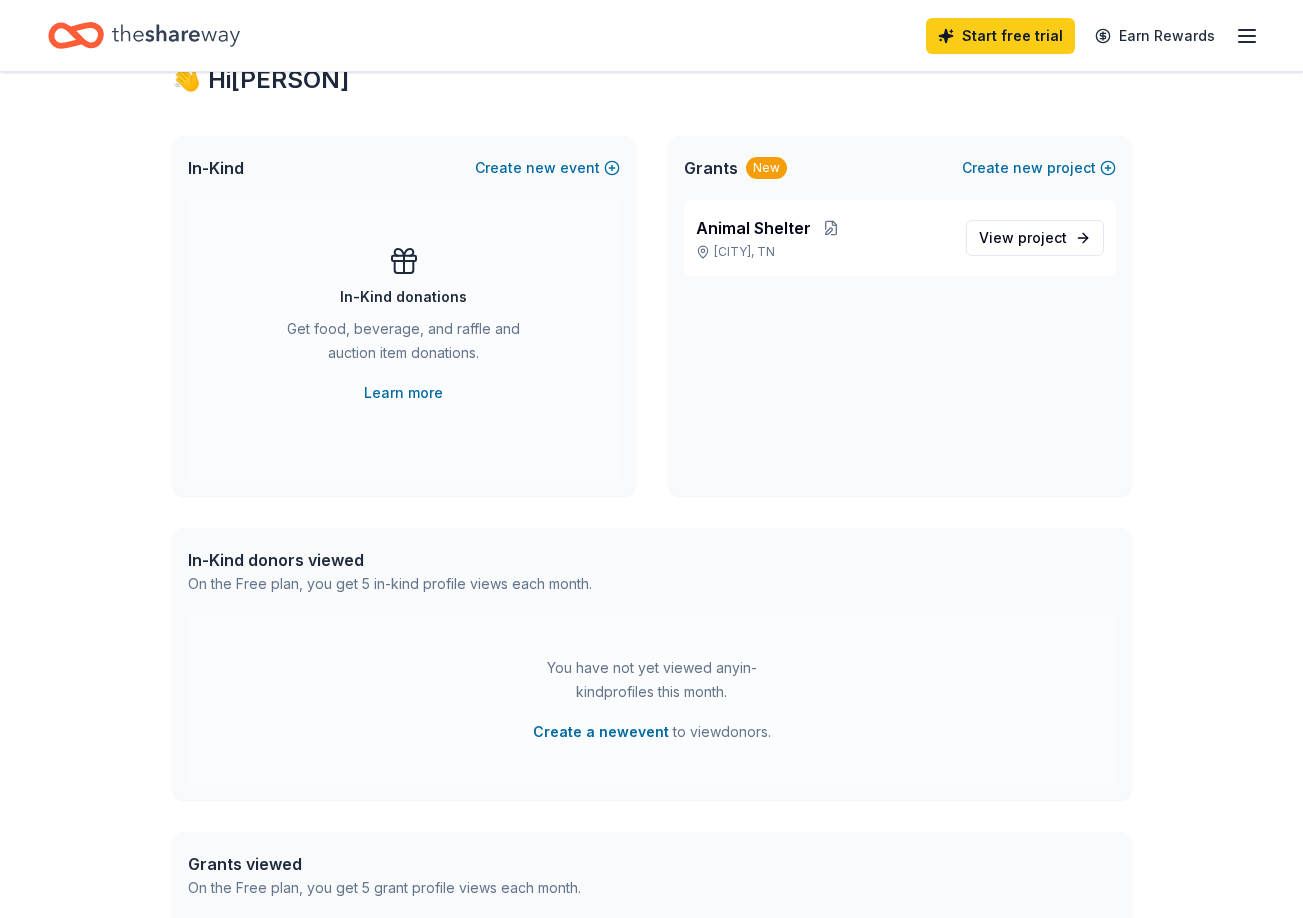 scroll, scrollTop: 400, scrollLeft: 0, axis: vertical 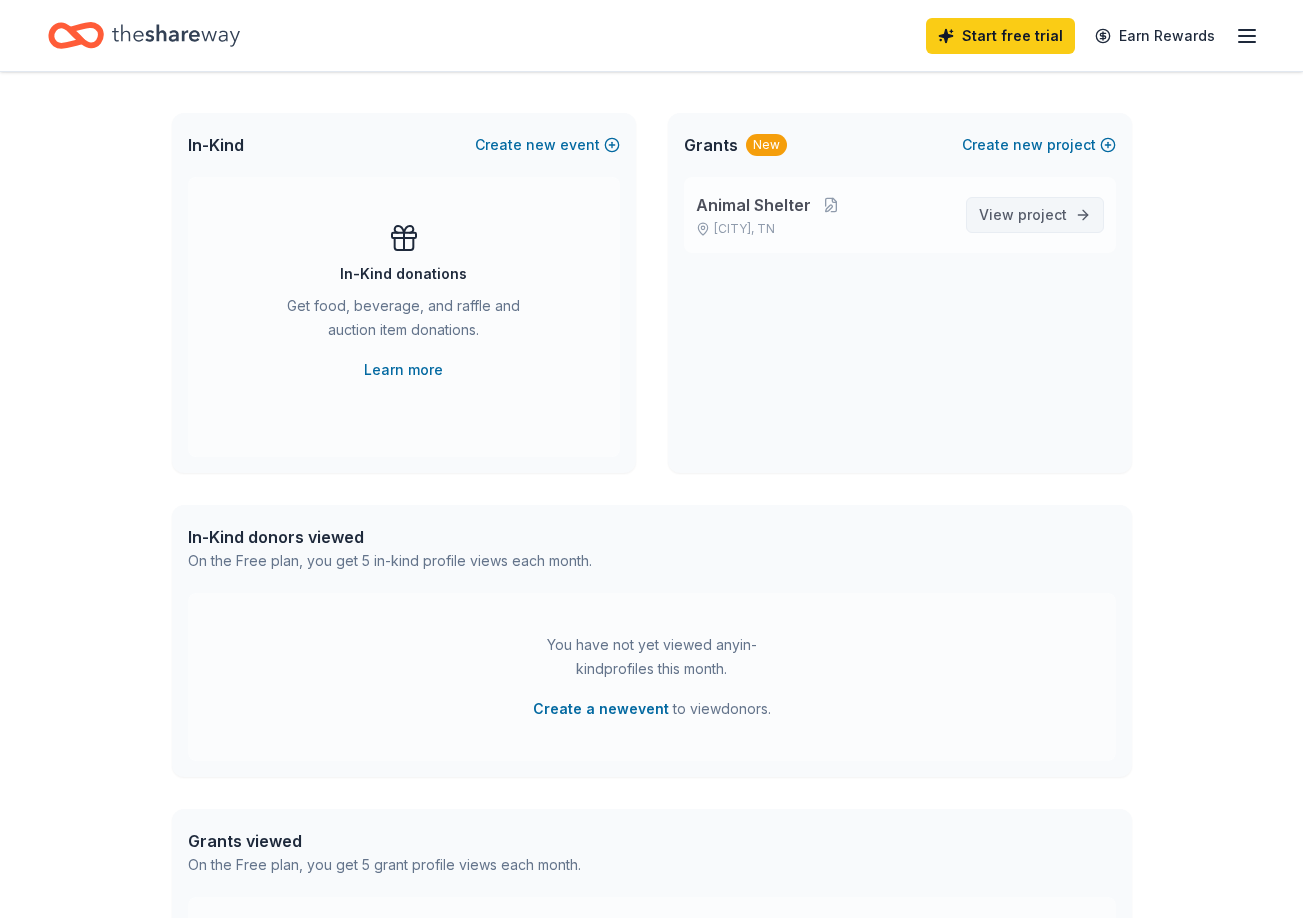 click on "project" at bounding box center [1042, 214] 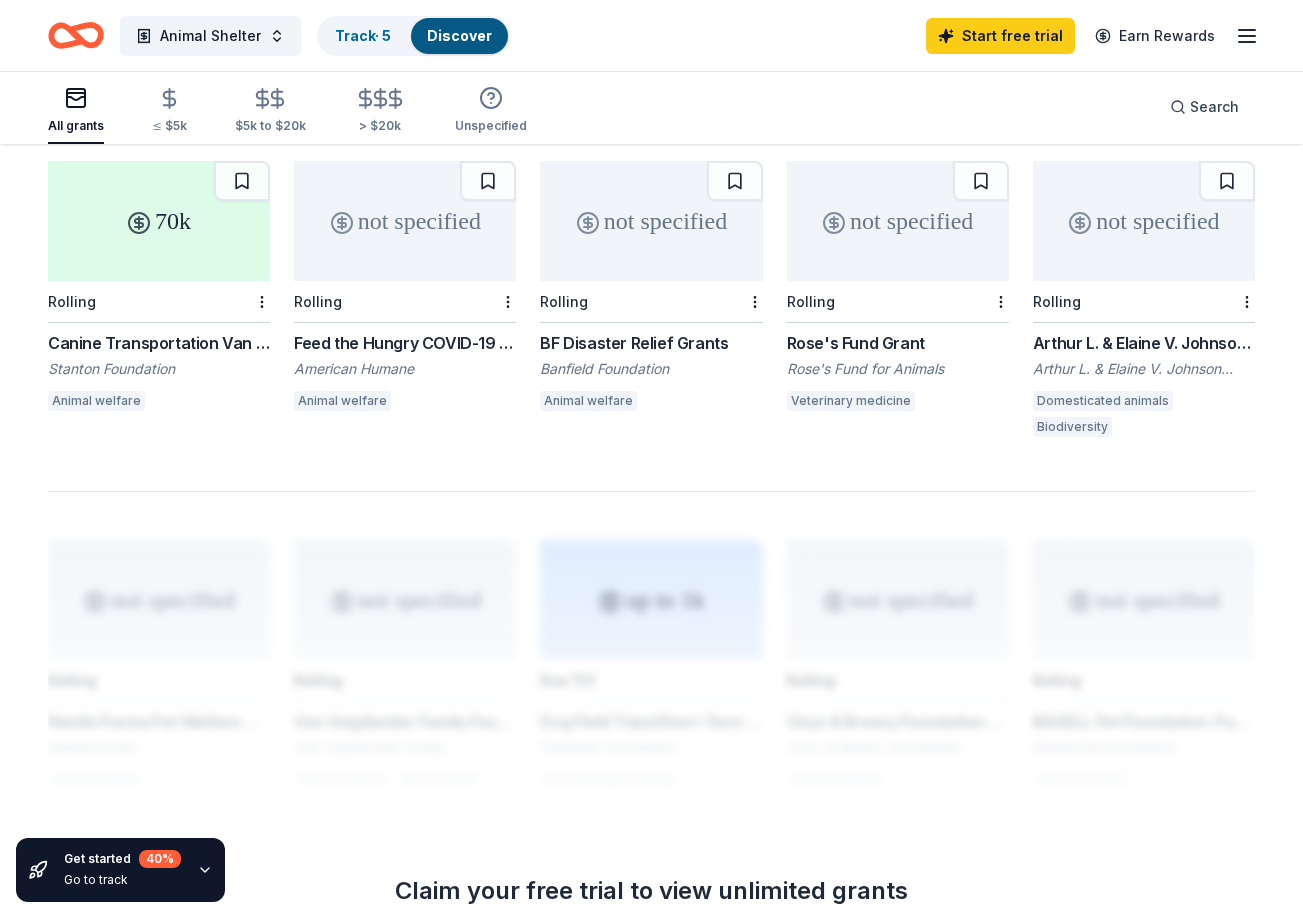 scroll, scrollTop: 1200, scrollLeft: 0, axis: vertical 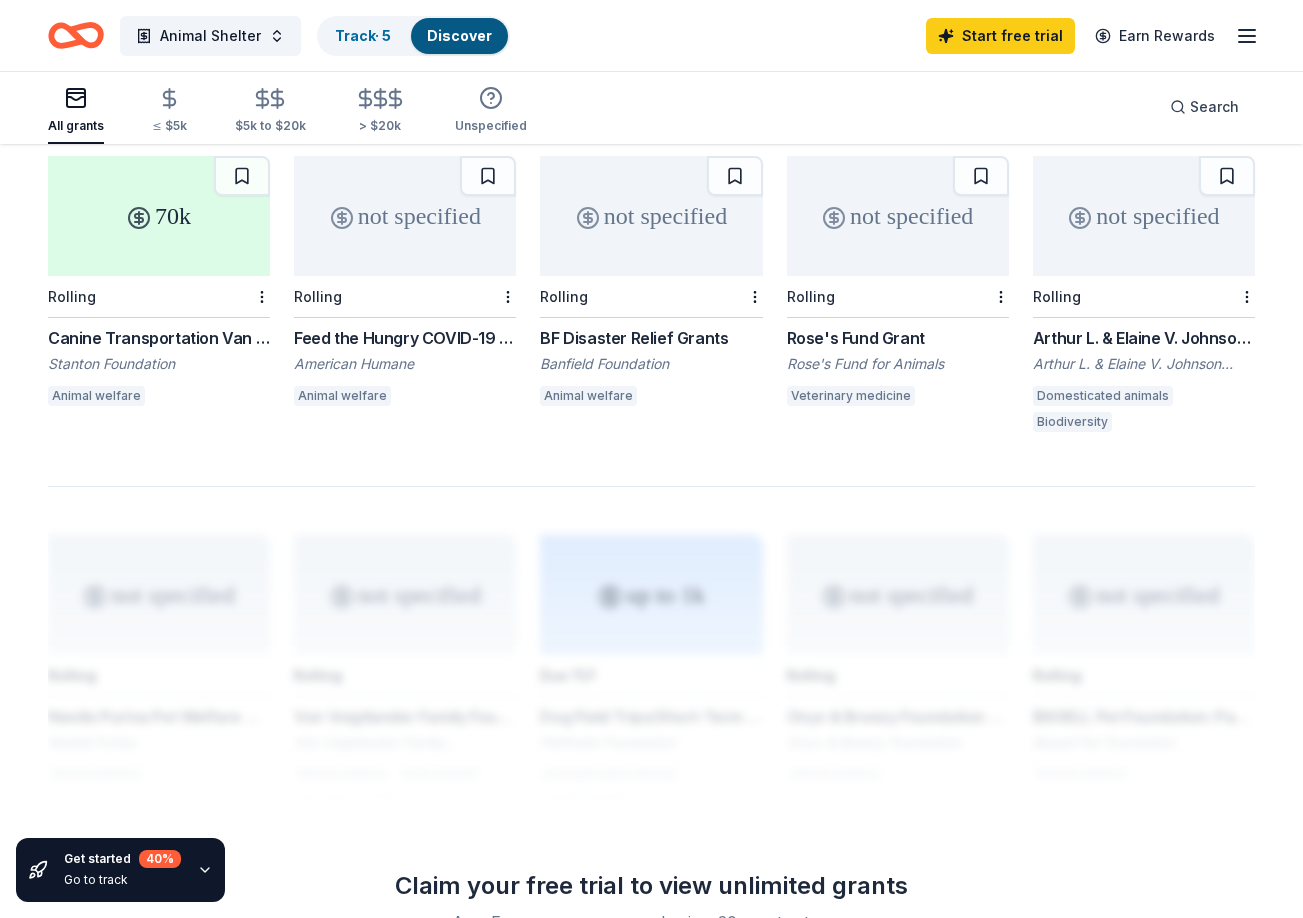 click on "Canine Transportation Van Grants ( previously Mobile Adoption Van Grants)" at bounding box center (159, 338) 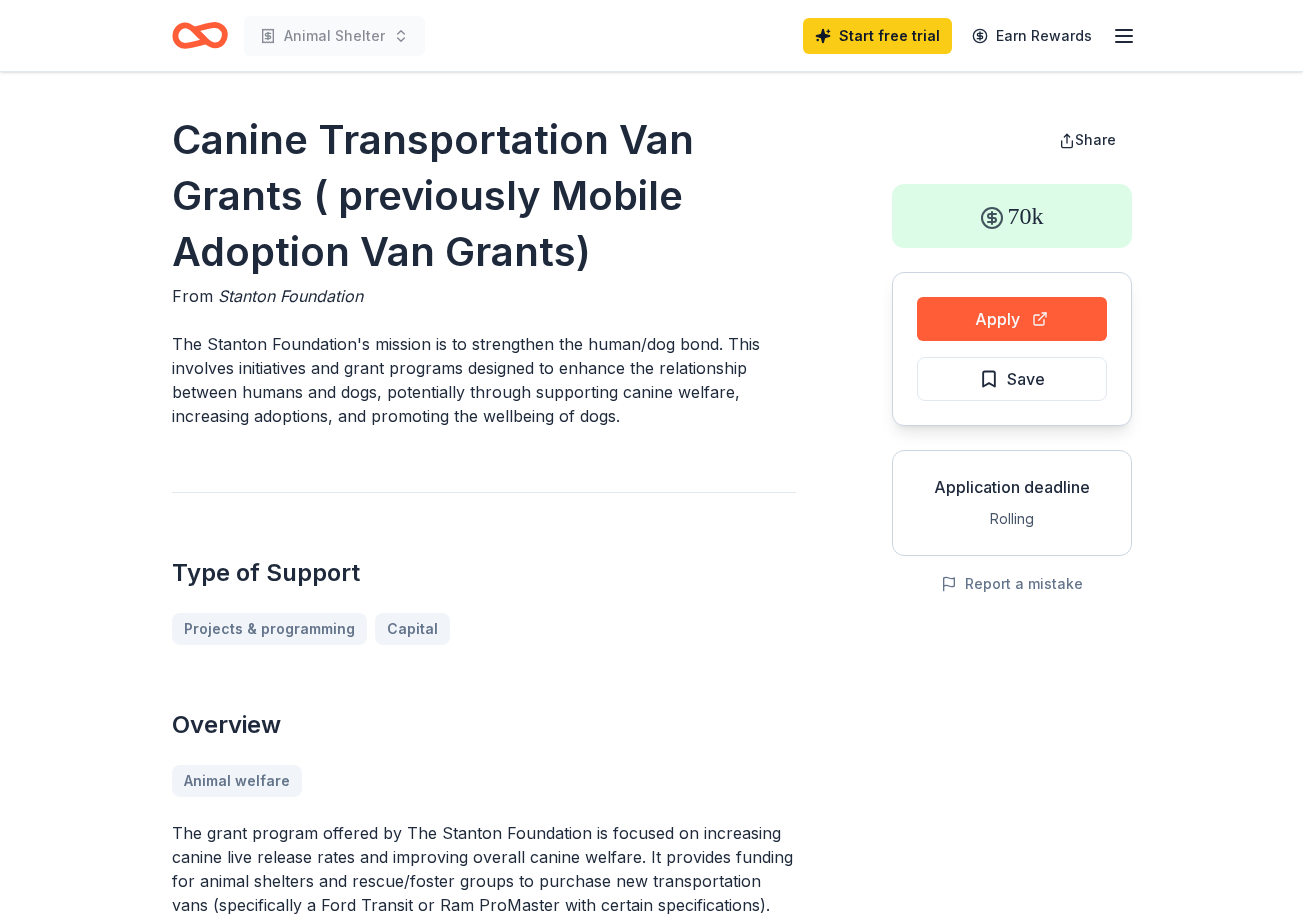 scroll, scrollTop: 0, scrollLeft: 0, axis: both 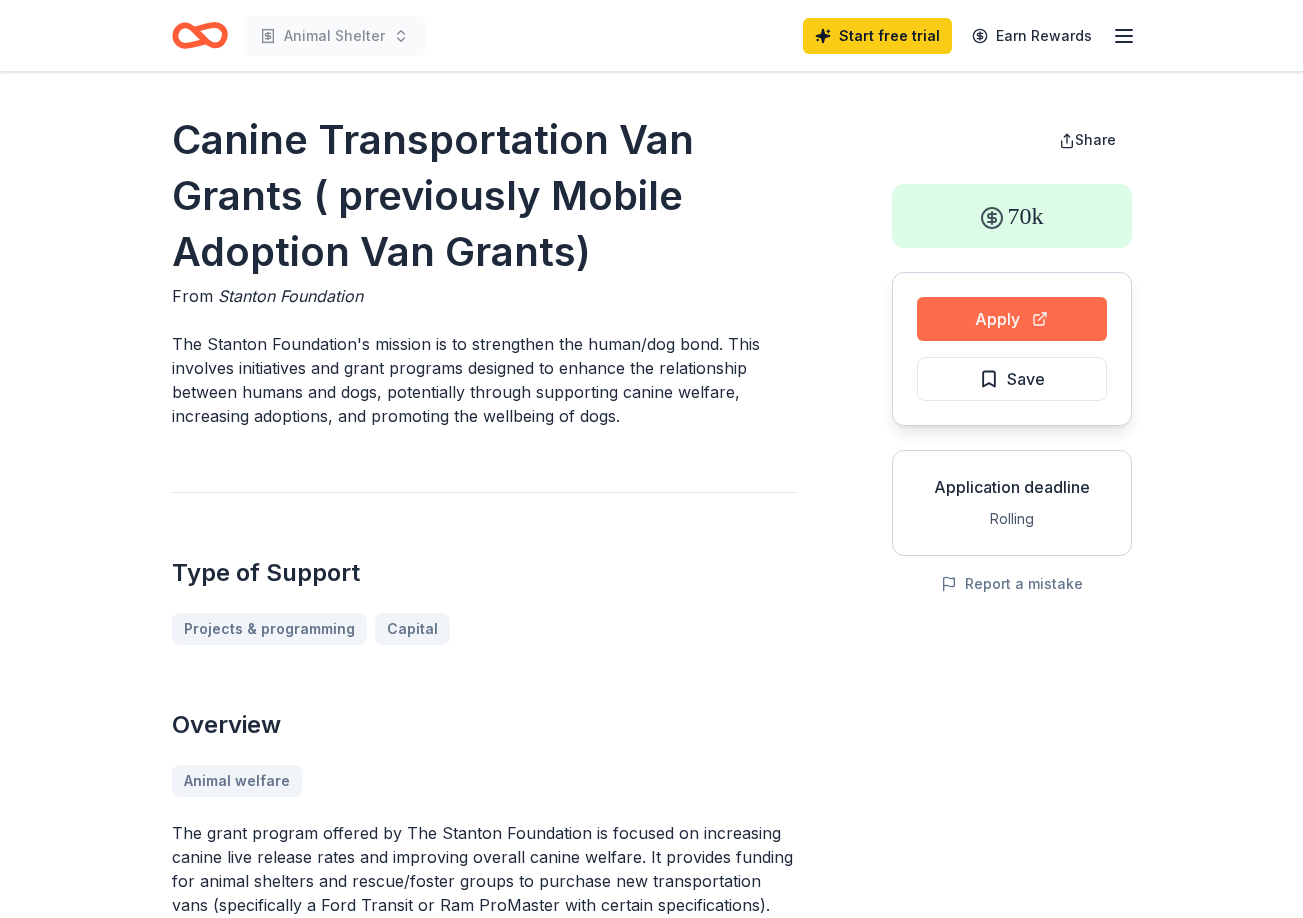 click on "Apply" at bounding box center (1012, 319) 